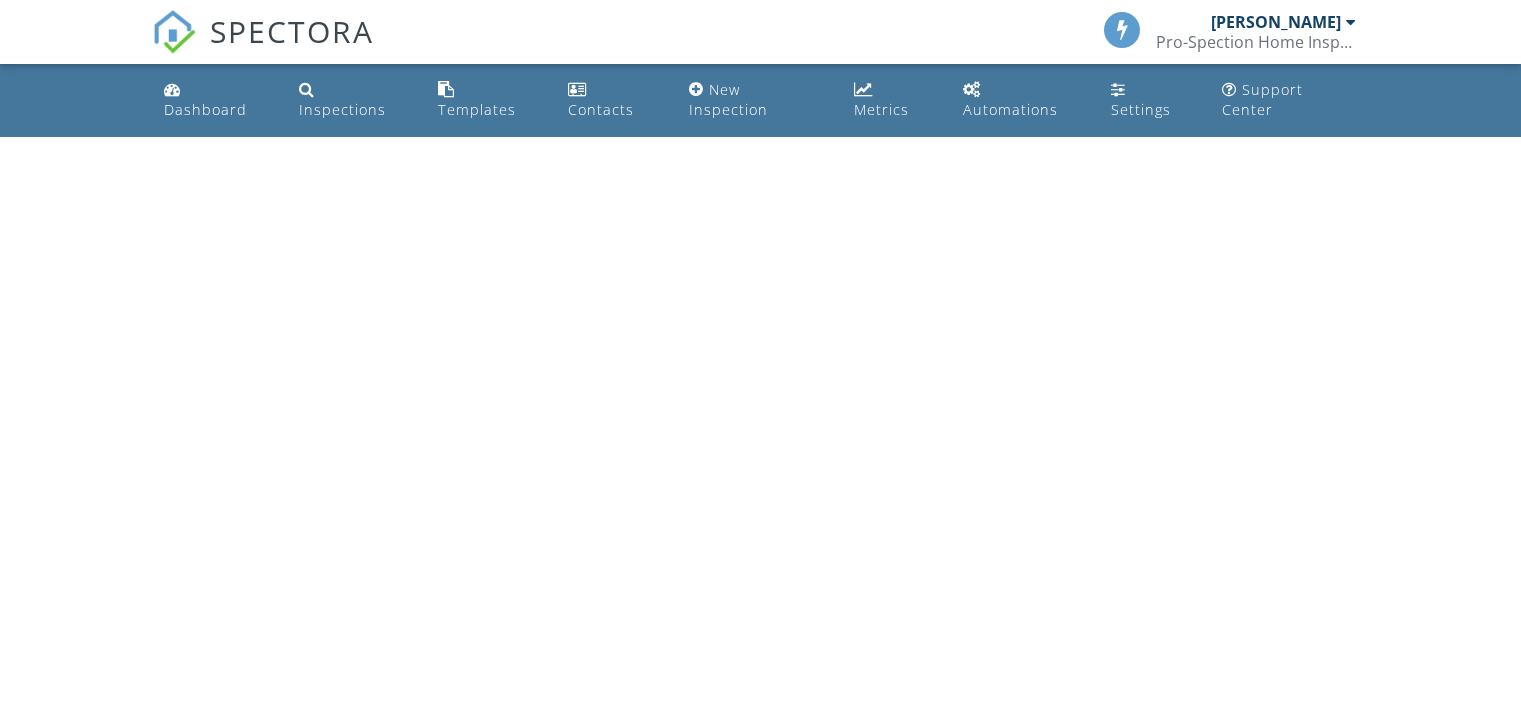 scroll, scrollTop: 0, scrollLeft: 0, axis: both 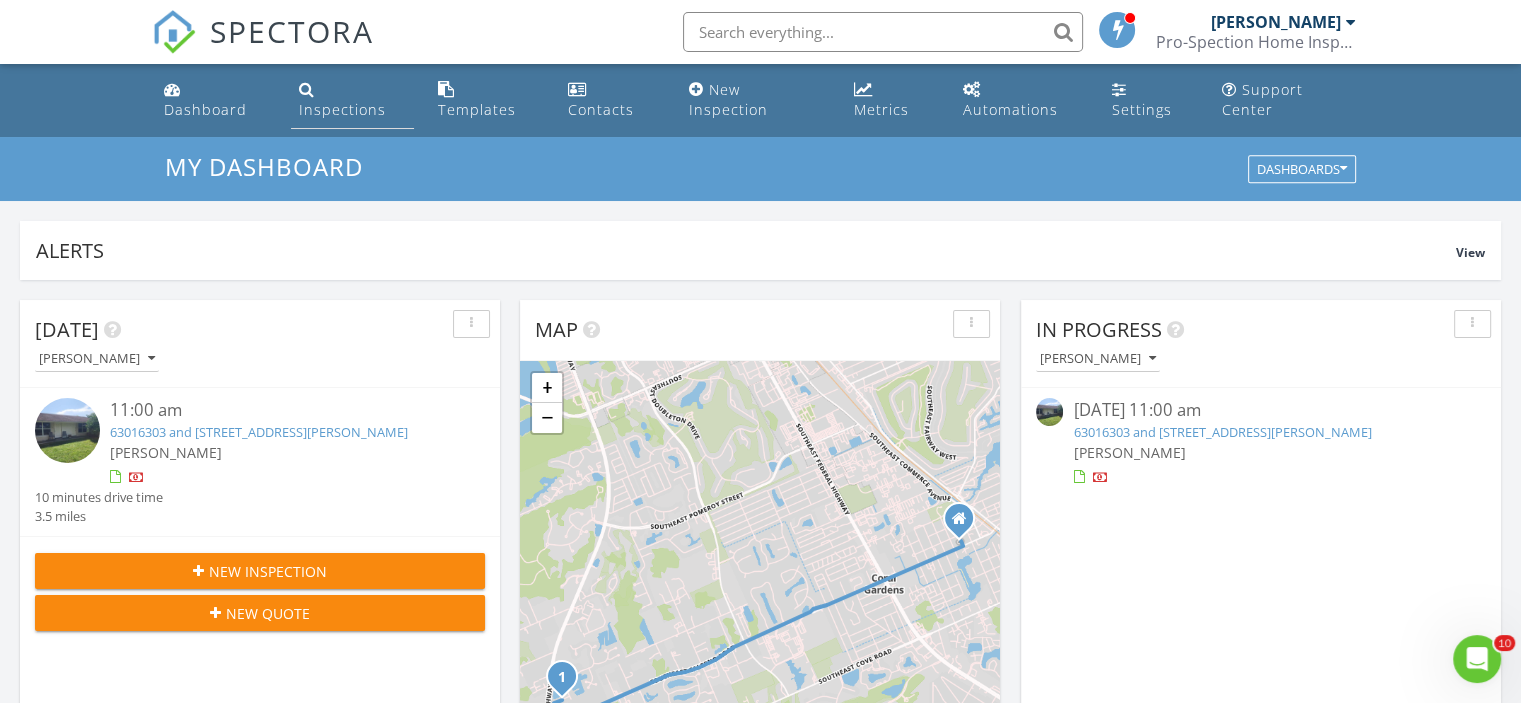 click on "Inspections" at bounding box center (342, 109) 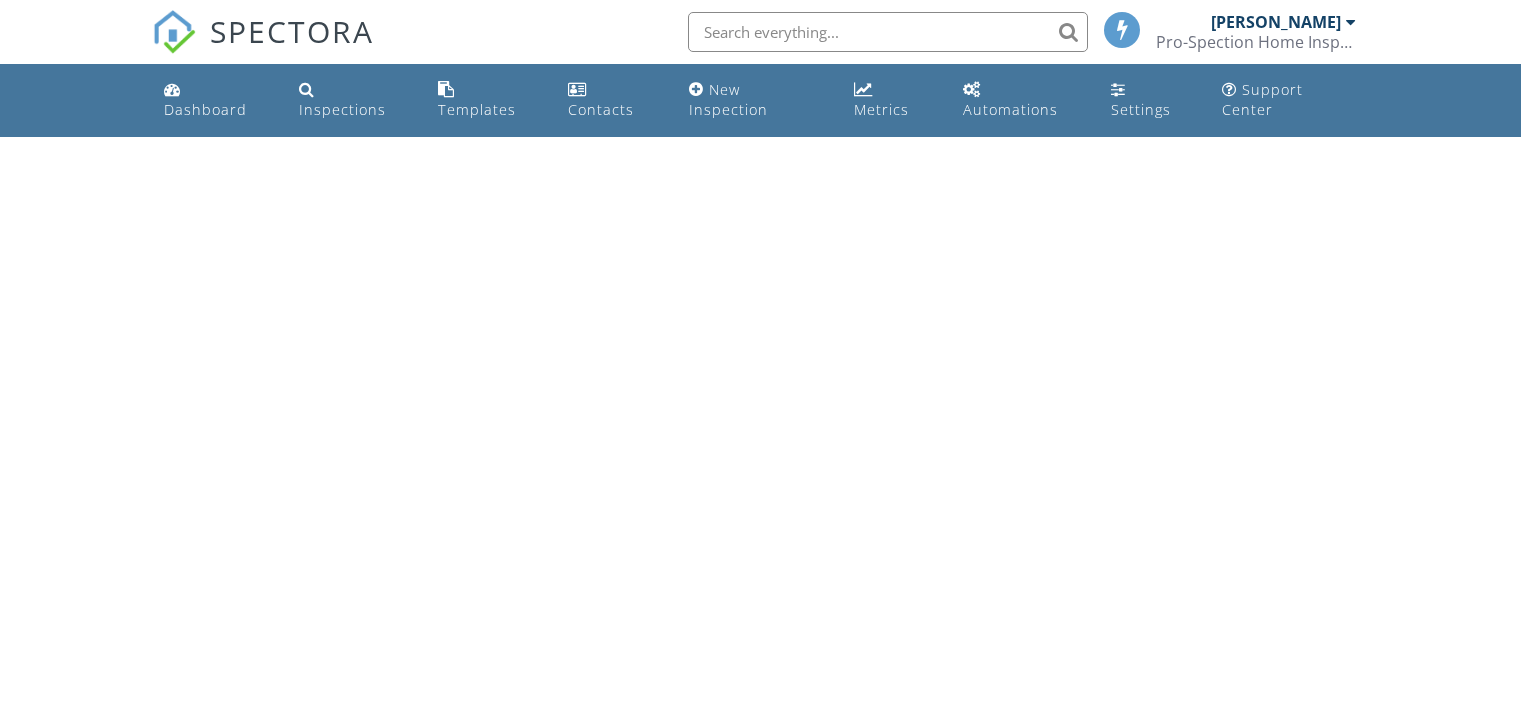 scroll, scrollTop: 0, scrollLeft: 0, axis: both 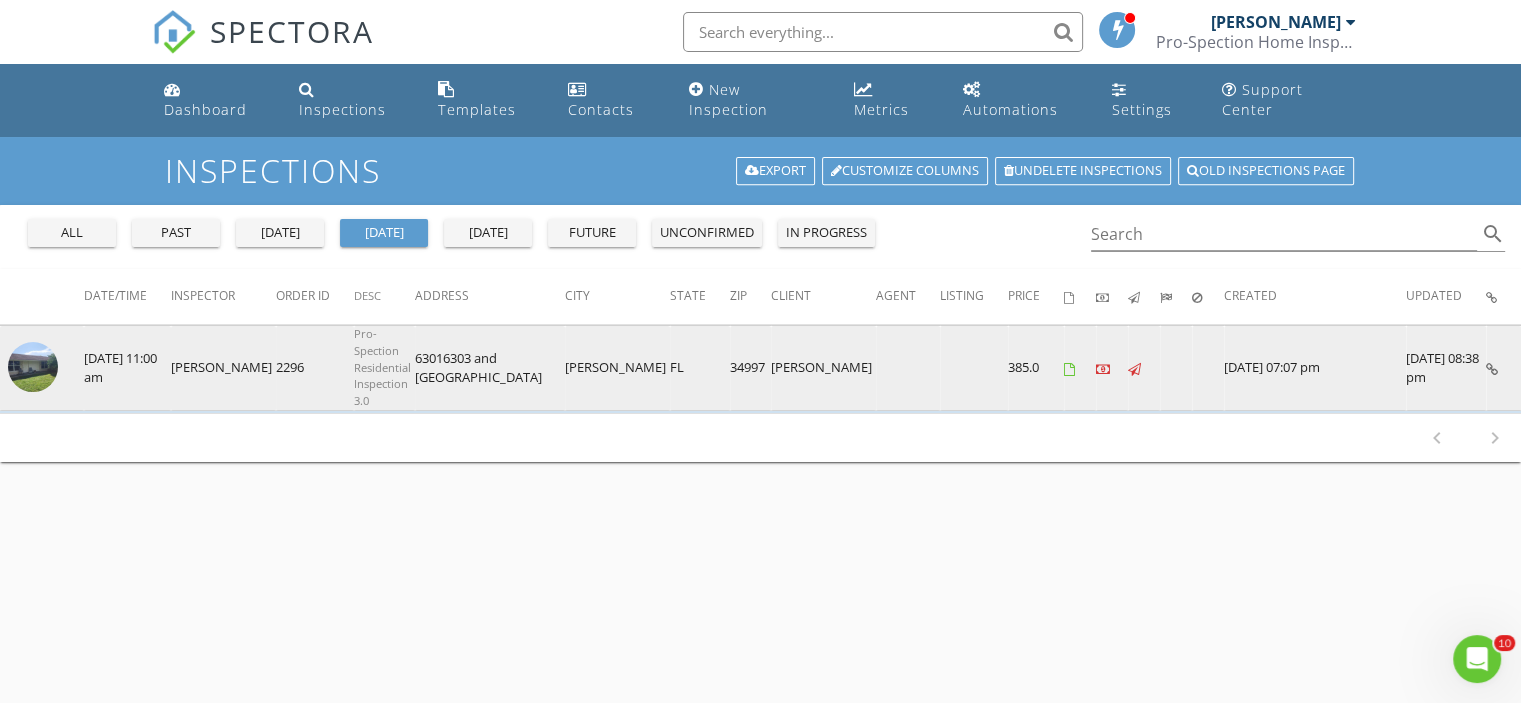 click at bounding box center (33, 367) 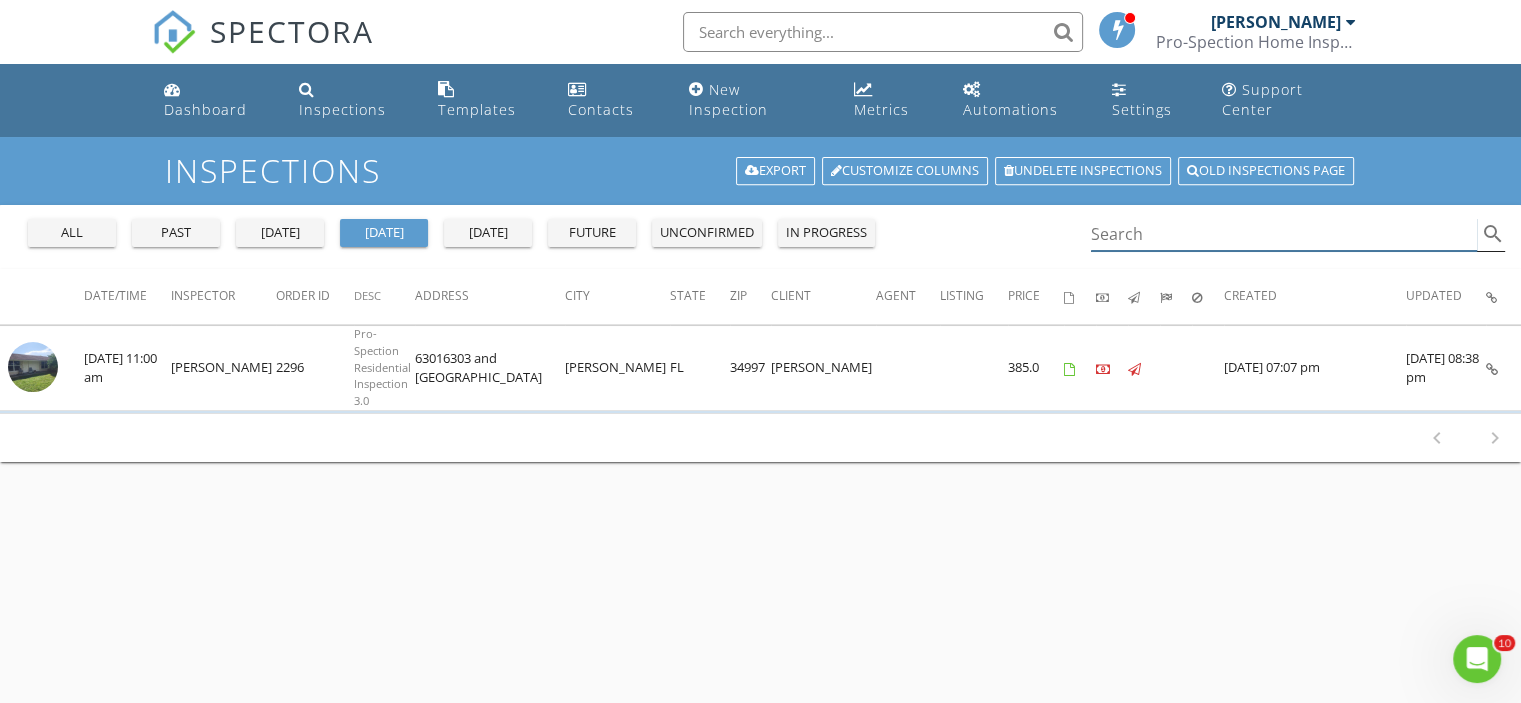 click at bounding box center (1284, 234) 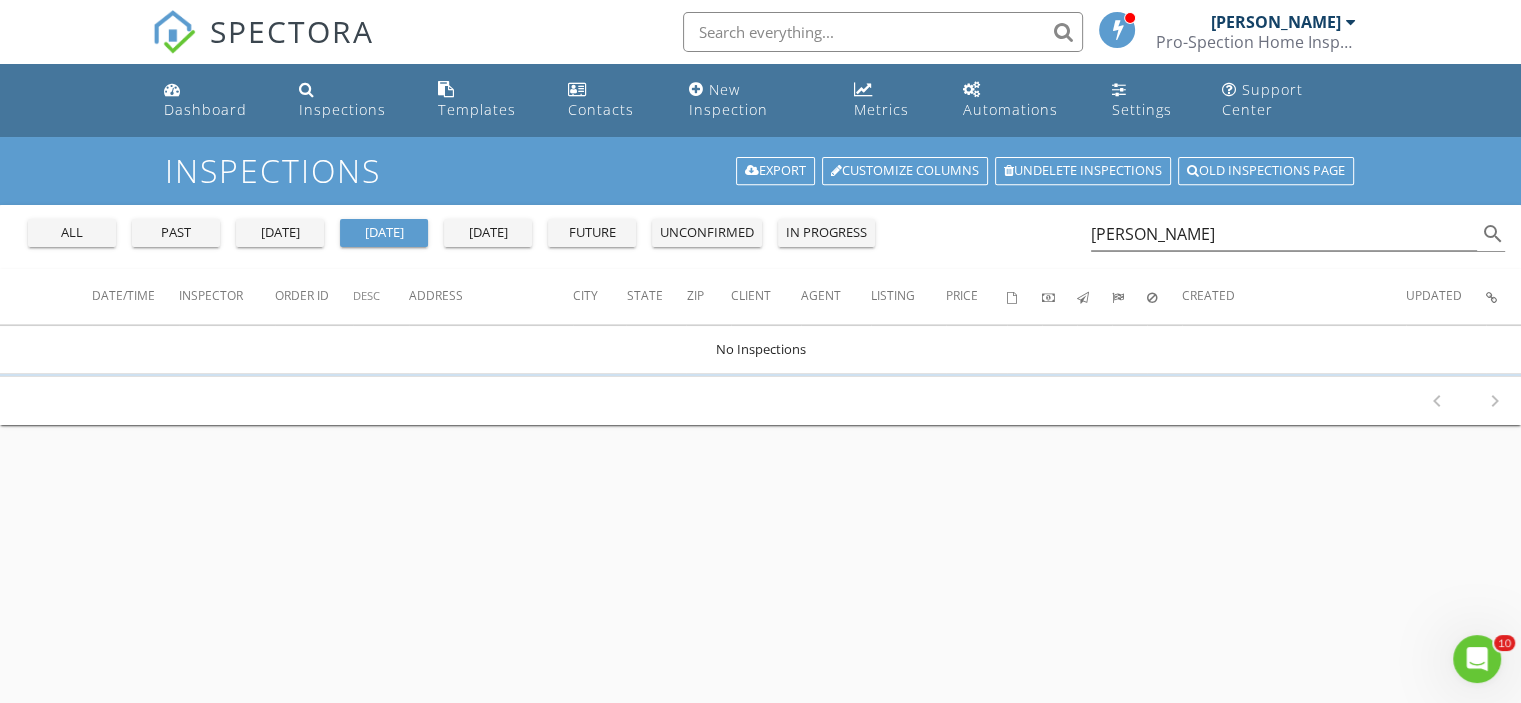 click on "all" at bounding box center [72, 233] 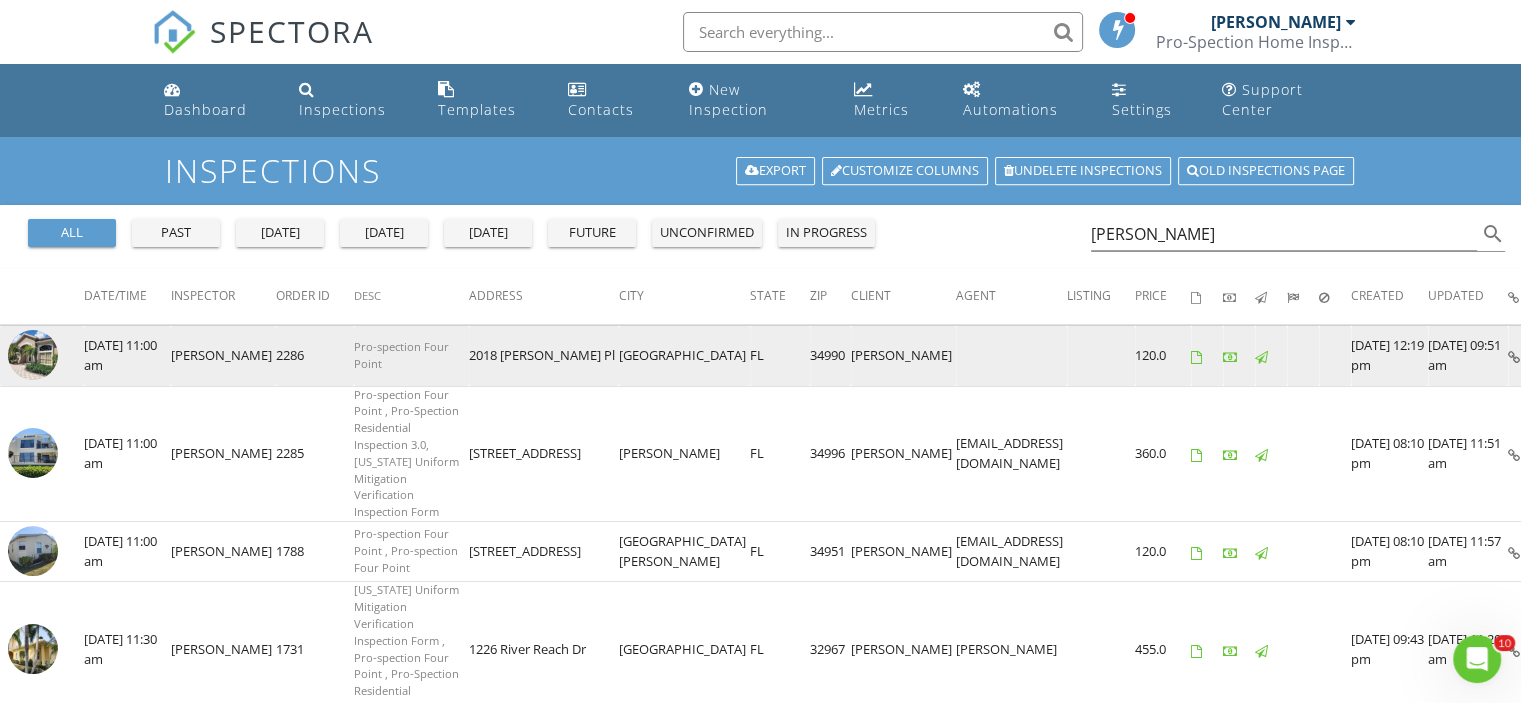 click at bounding box center (33, 355) 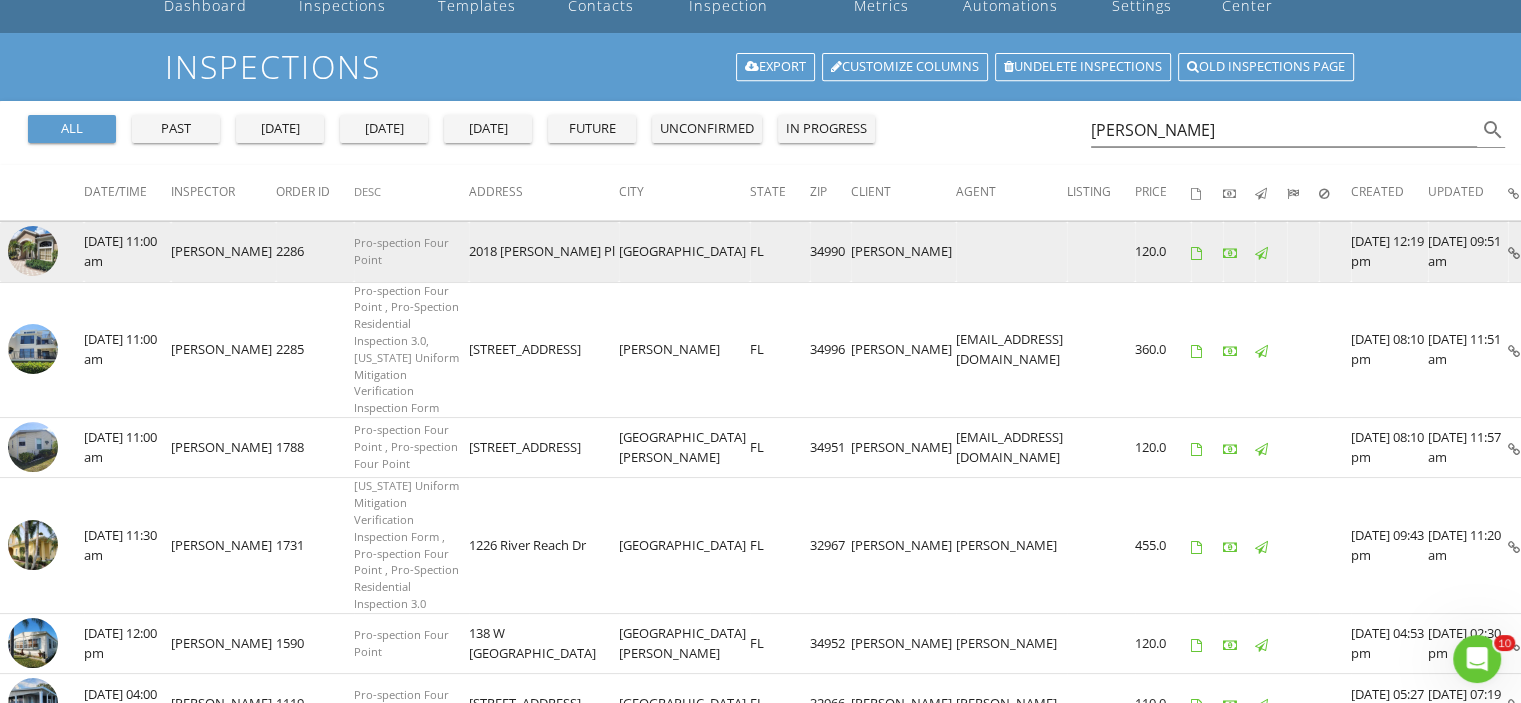 scroll, scrollTop: 0, scrollLeft: 0, axis: both 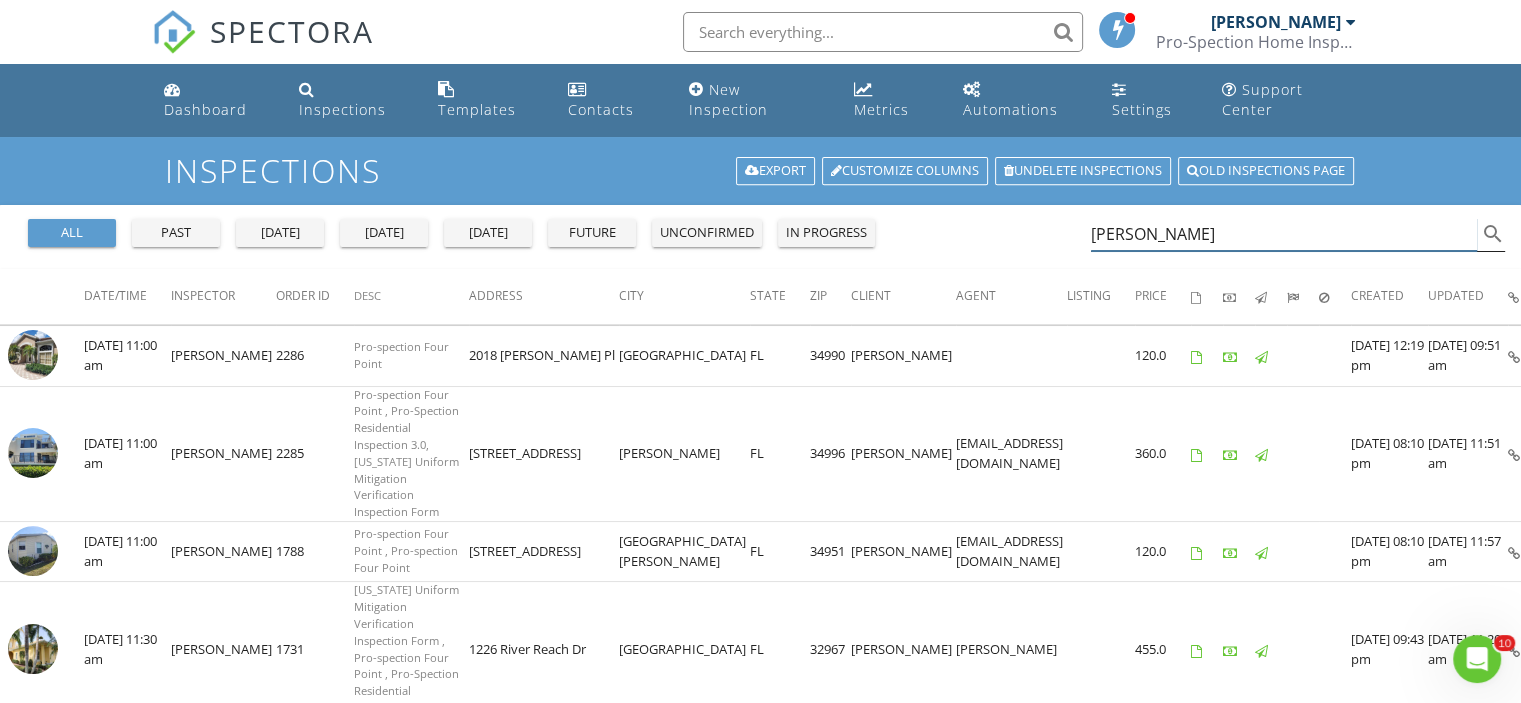 click on "peter" at bounding box center (1284, 234) 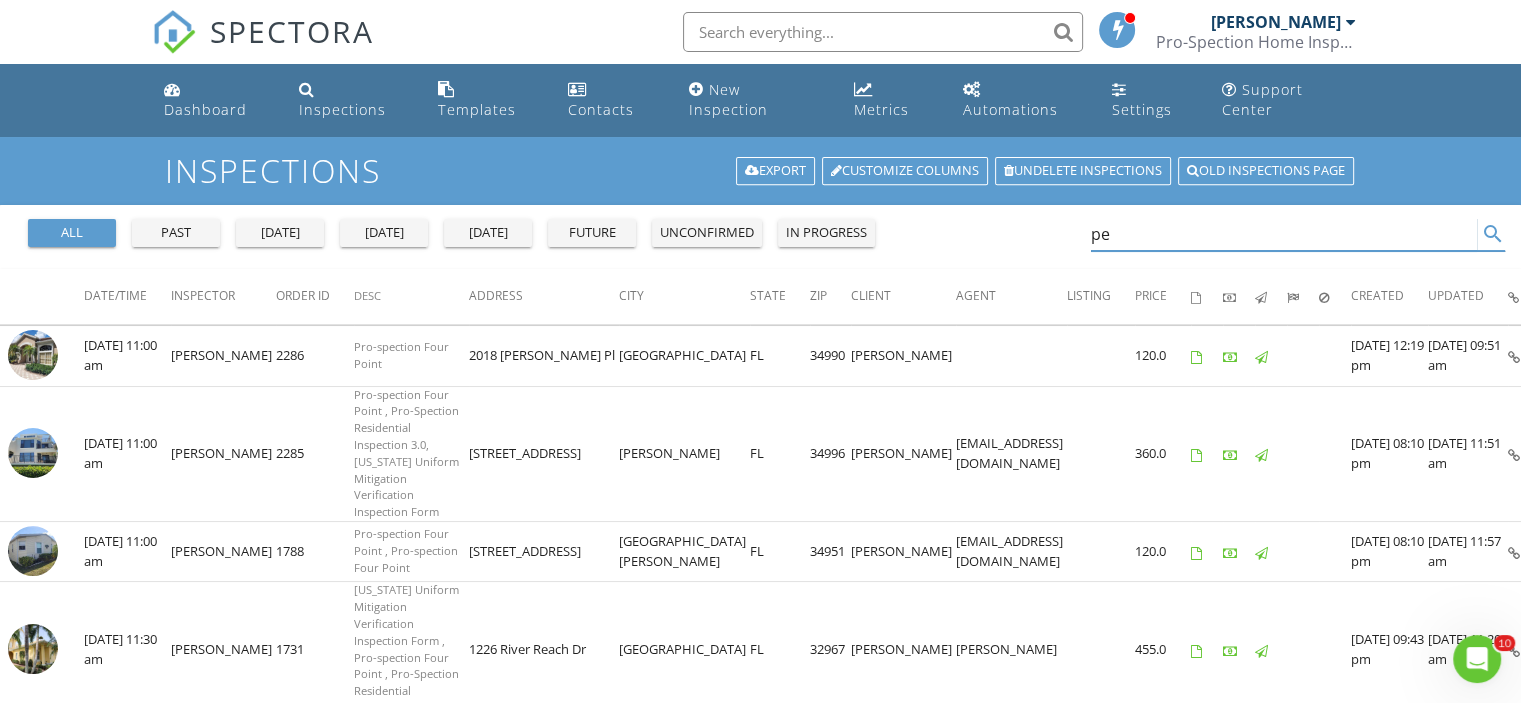 type on "p" 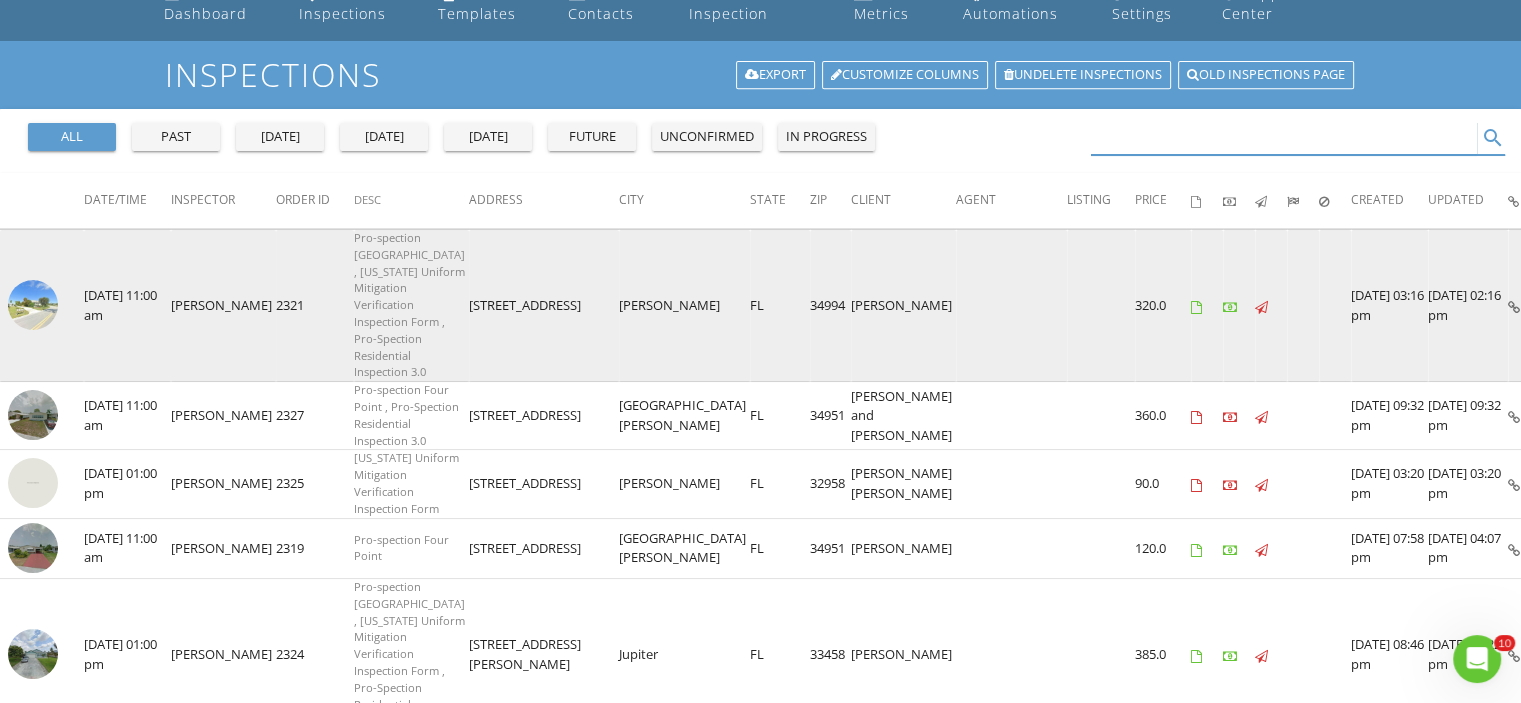 scroll, scrollTop: 0, scrollLeft: 0, axis: both 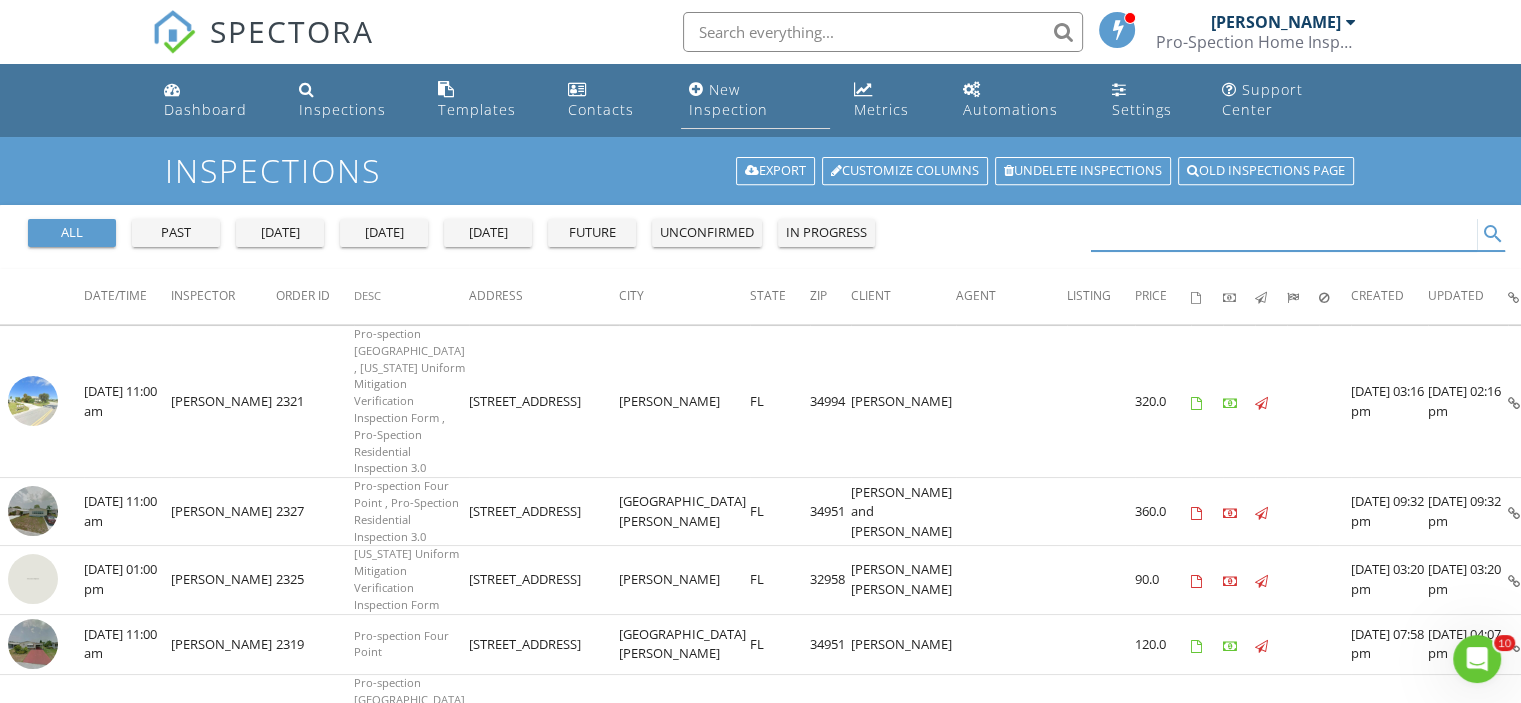 type 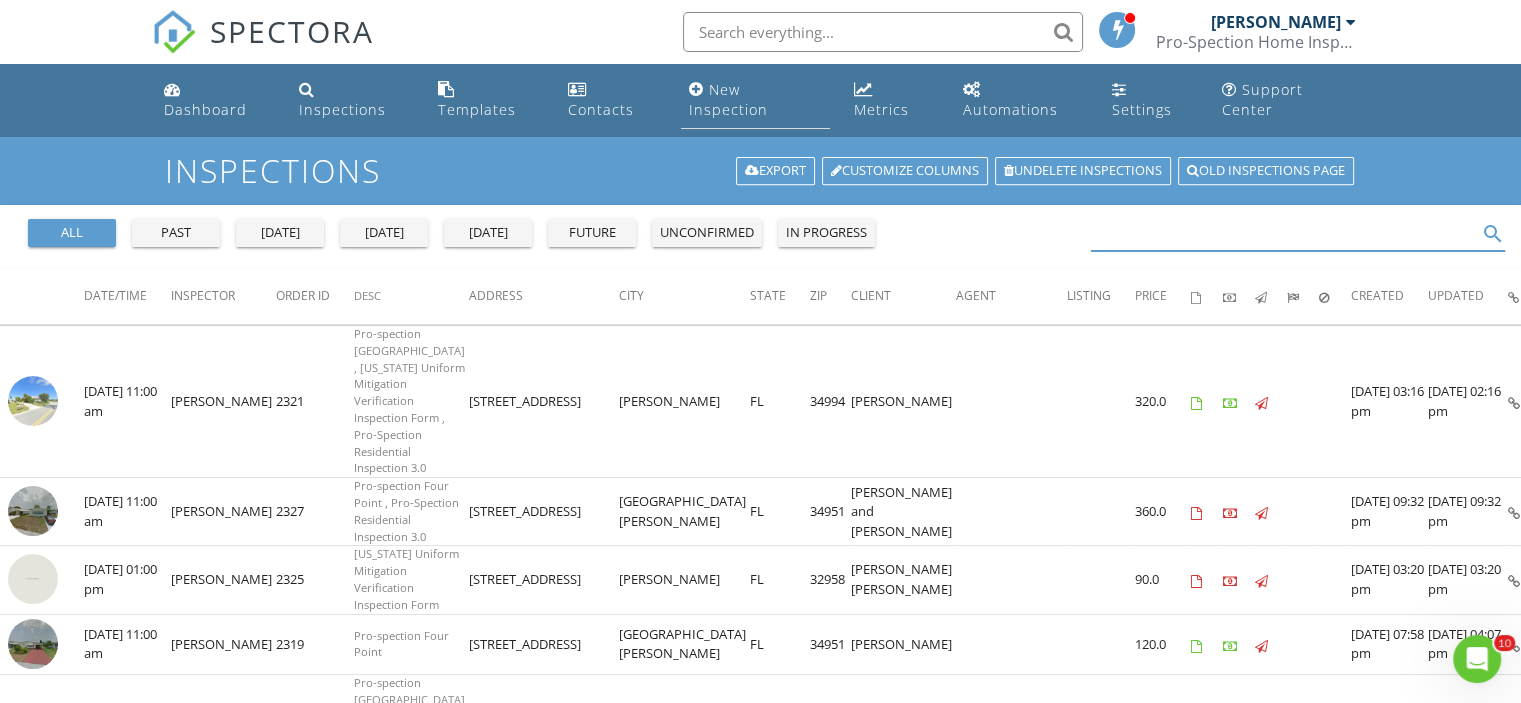click on "New Inspection" at bounding box center (728, 99) 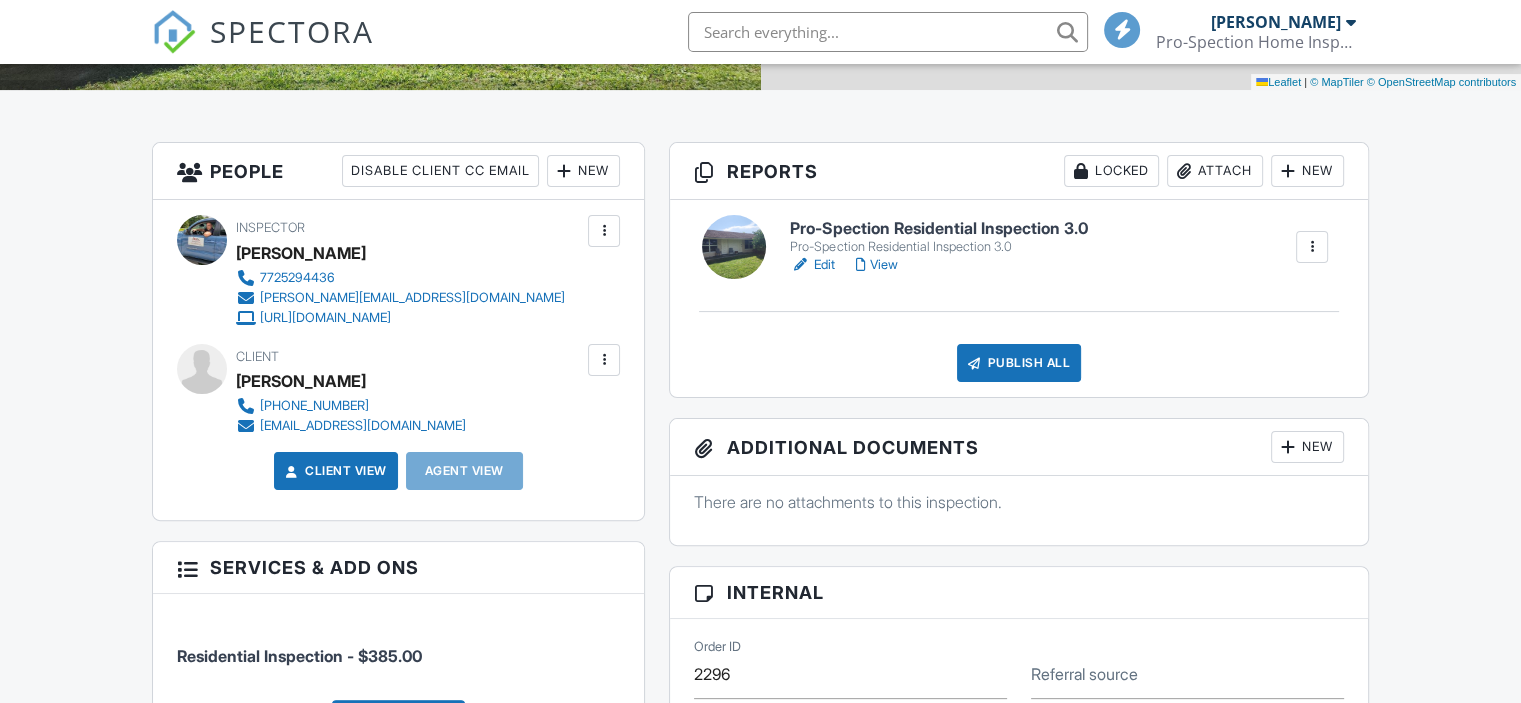 scroll, scrollTop: 444, scrollLeft: 0, axis: vertical 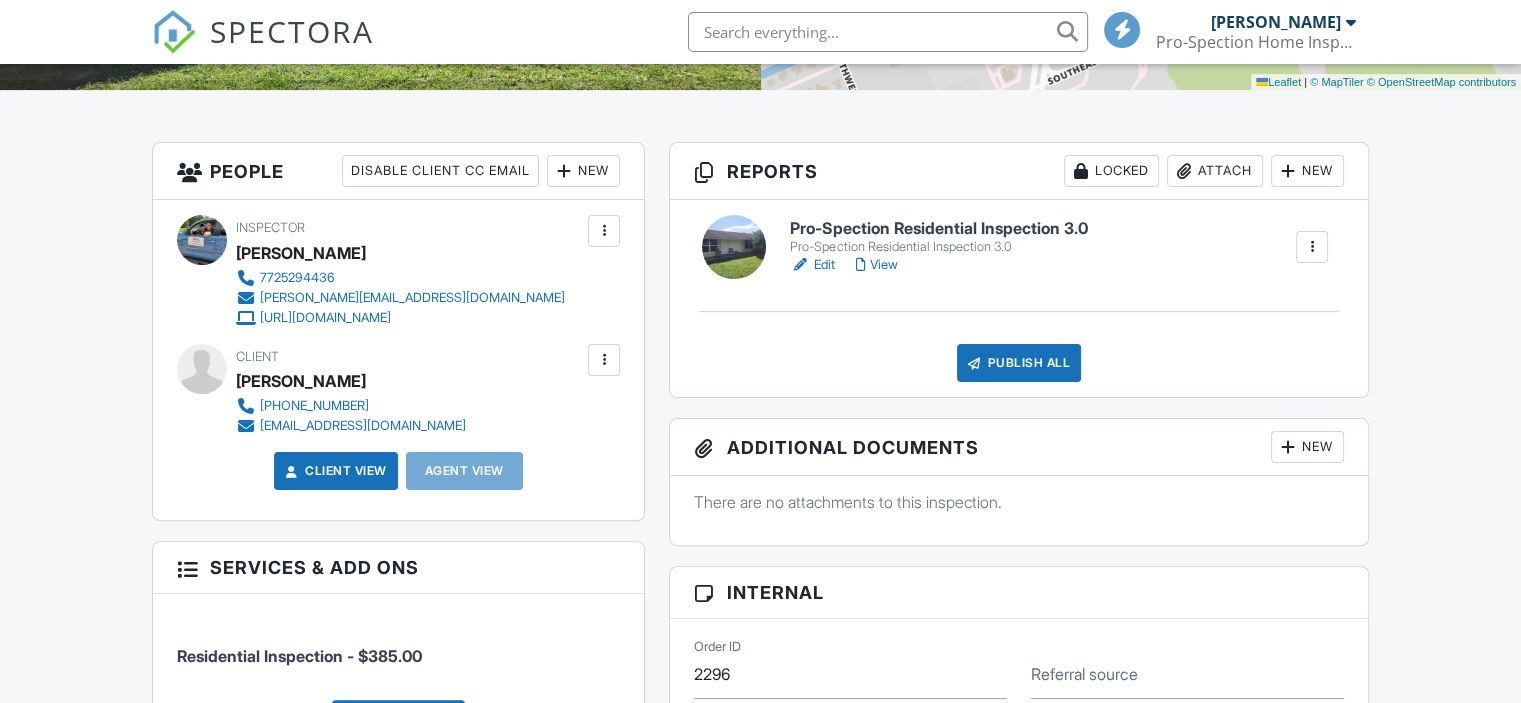 click on "Edit" at bounding box center [812, 265] 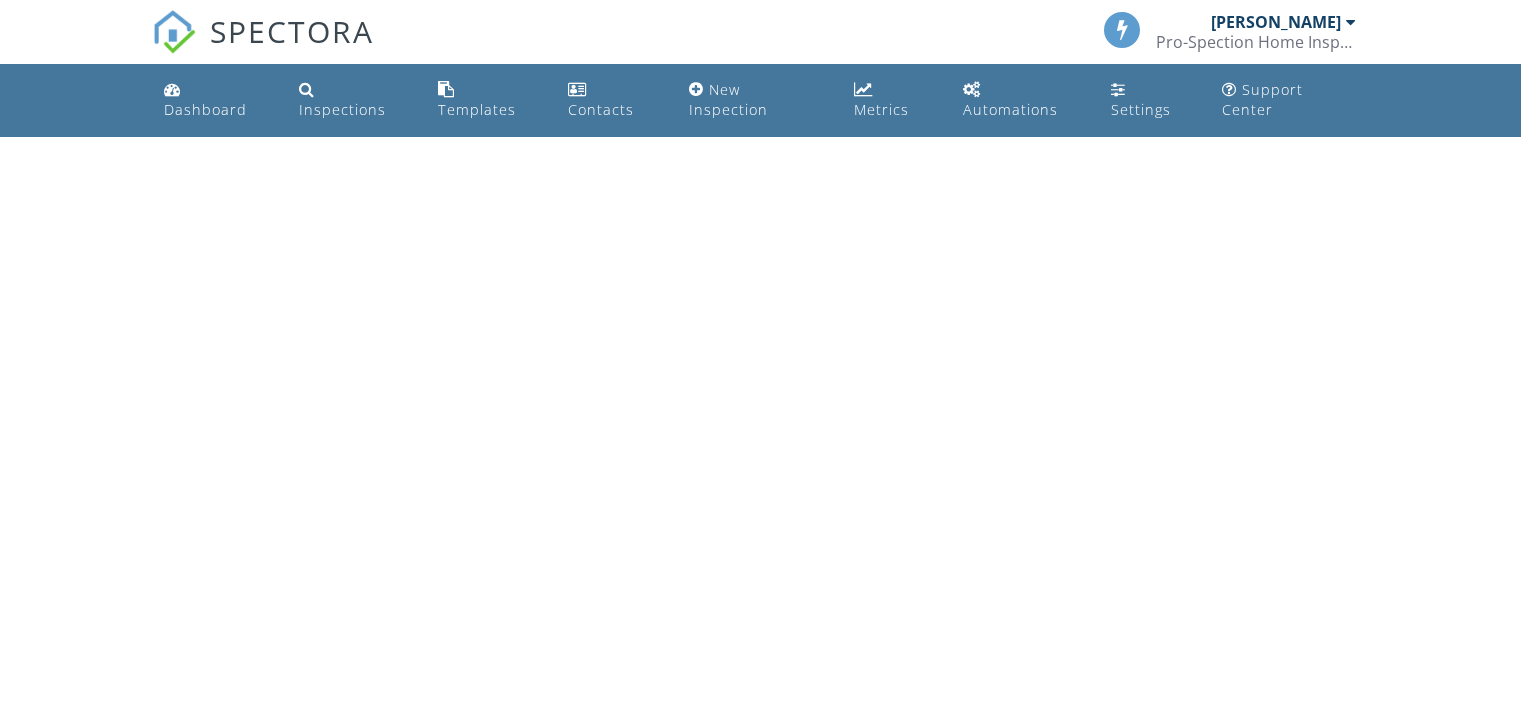 scroll, scrollTop: 0, scrollLeft: 0, axis: both 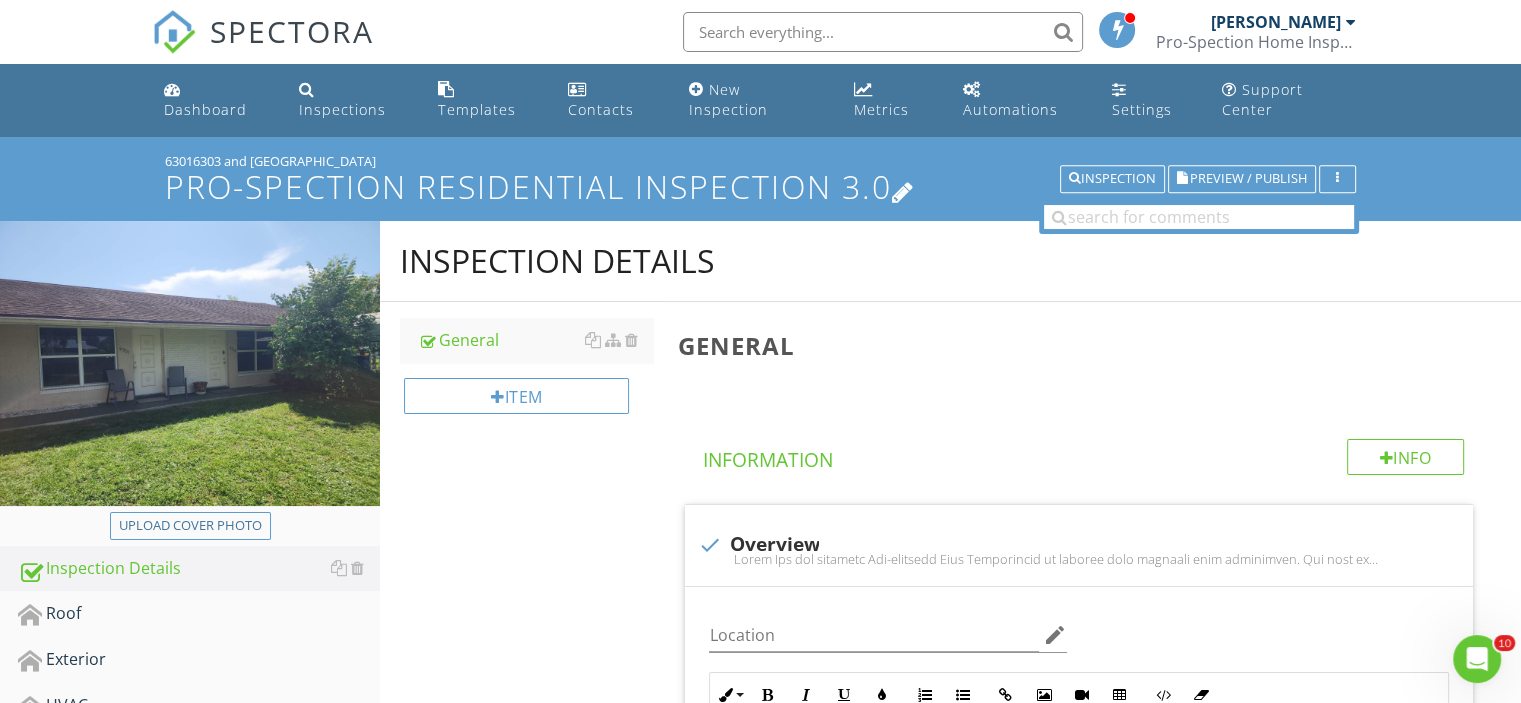 click at bounding box center [903, 190] 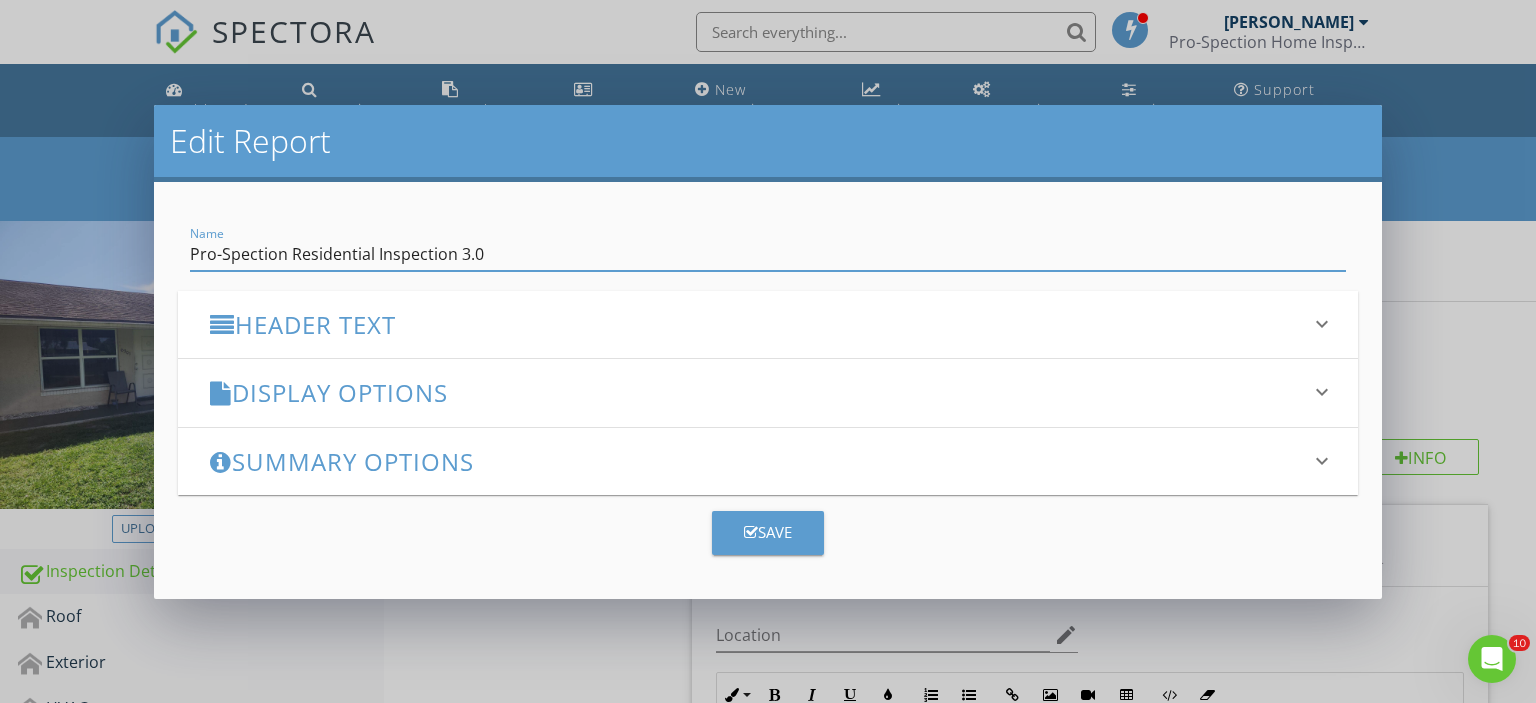 click on "keyboard_arrow_down" at bounding box center [1322, 392] 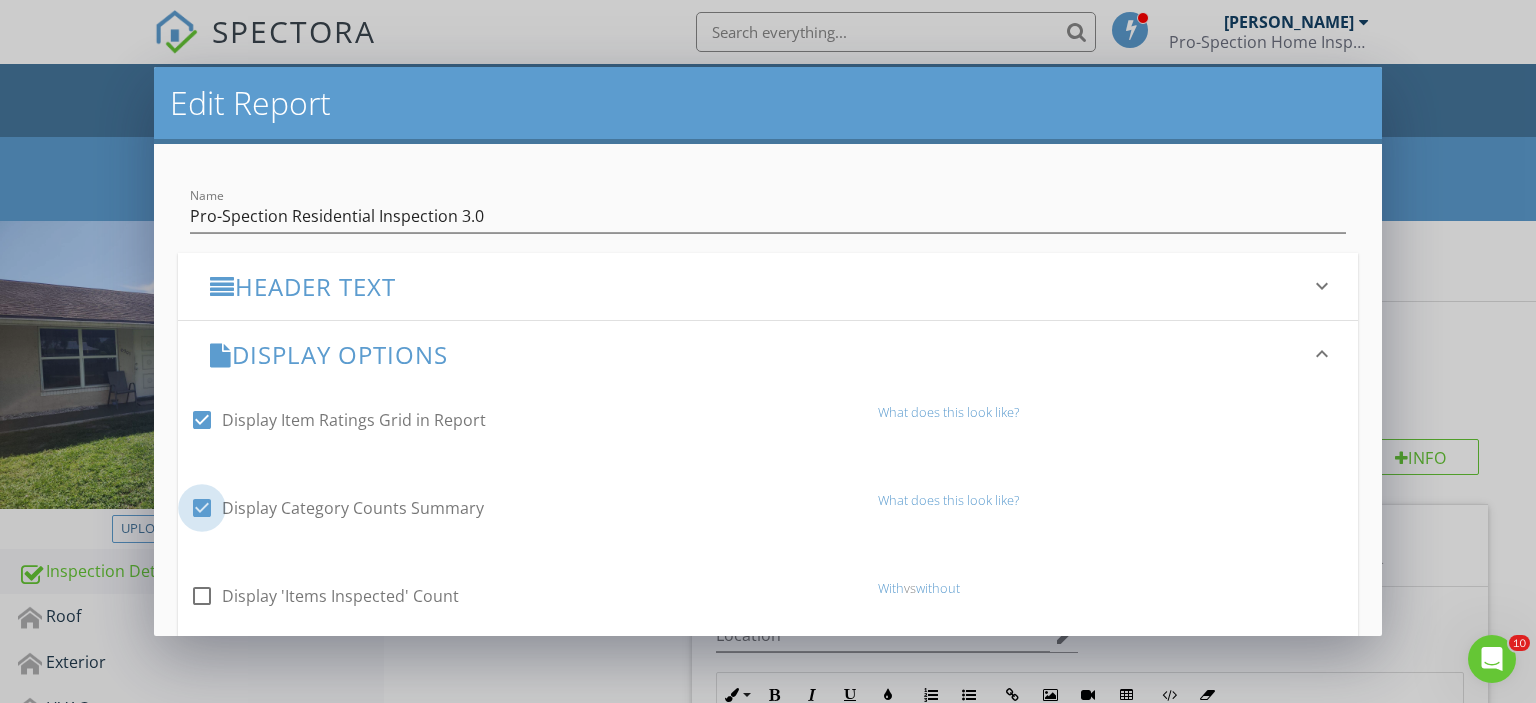 click at bounding box center [202, 508] 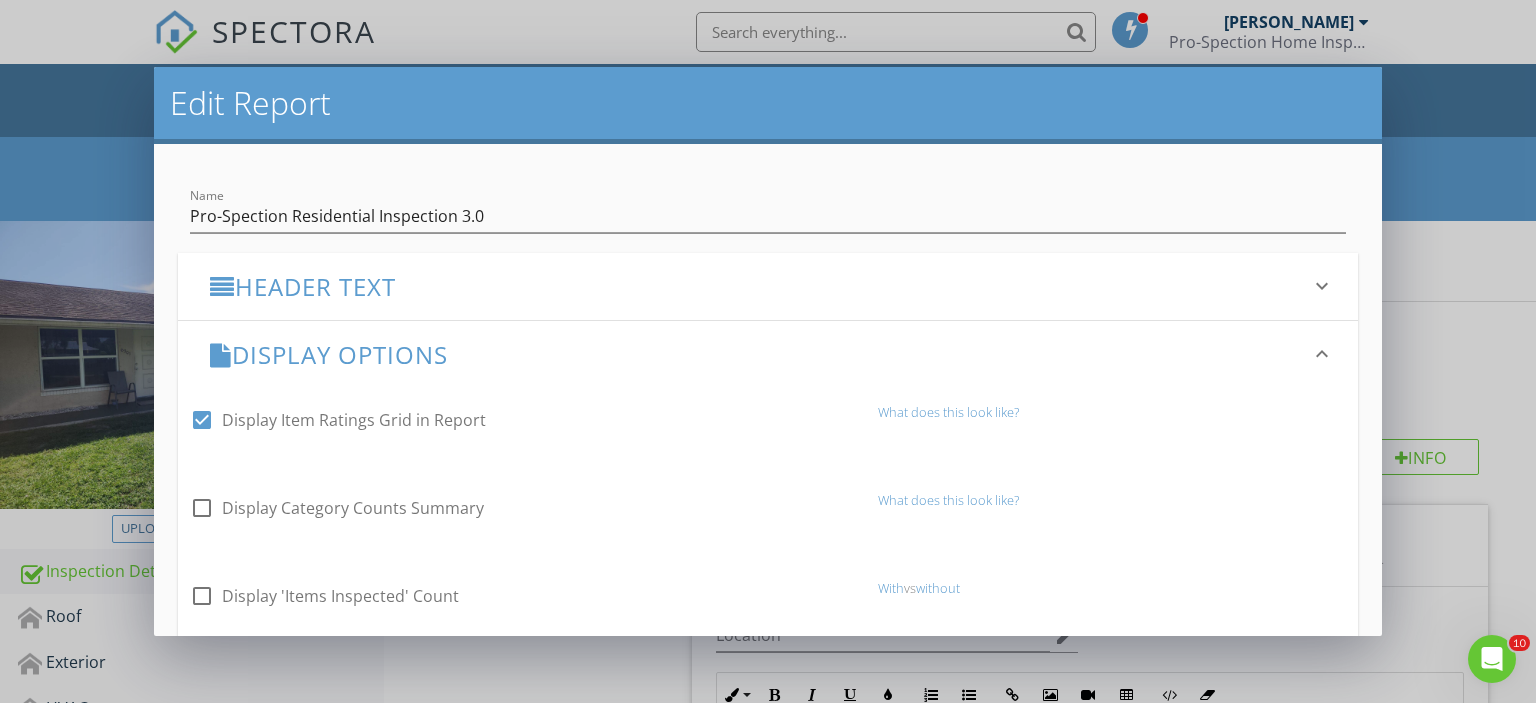 click at bounding box center (202, 508) 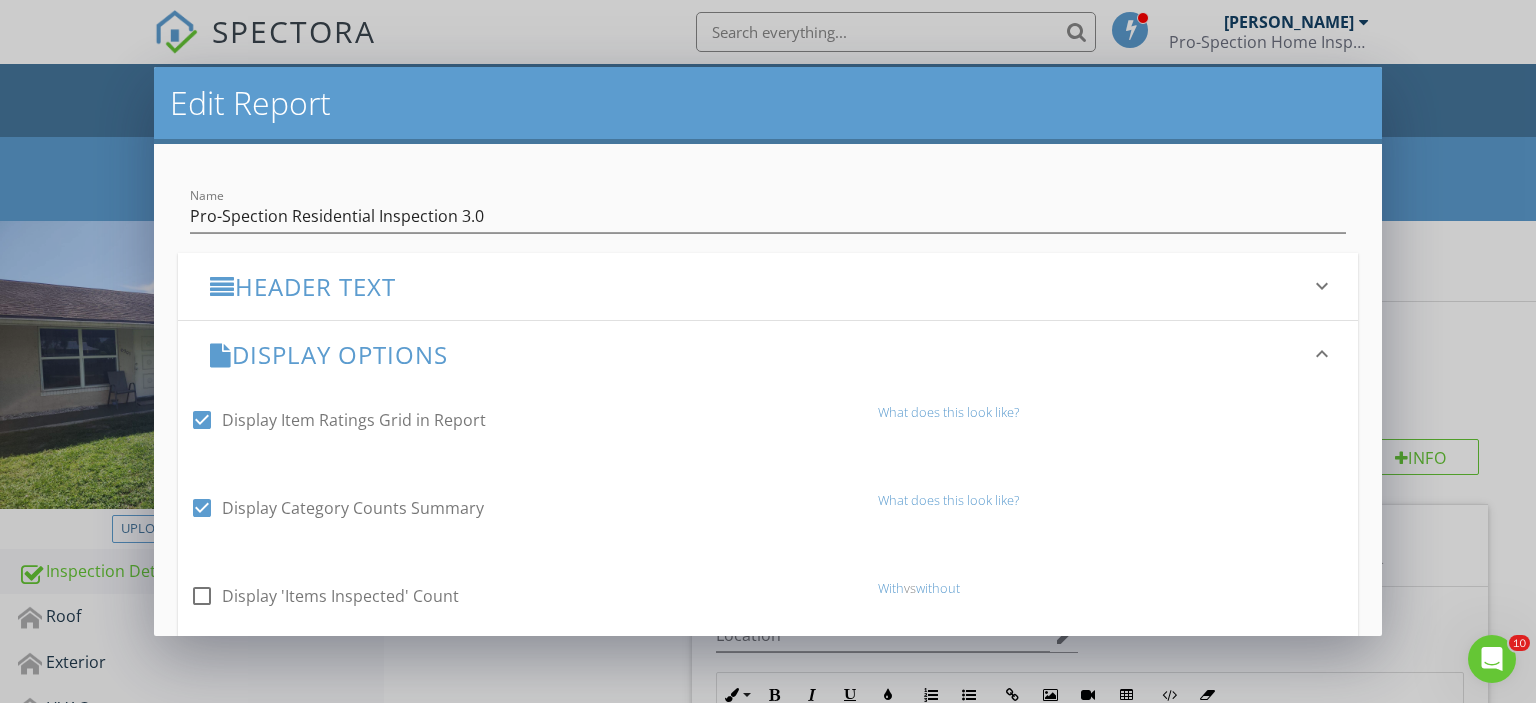 click at bounding box center [202, 420] 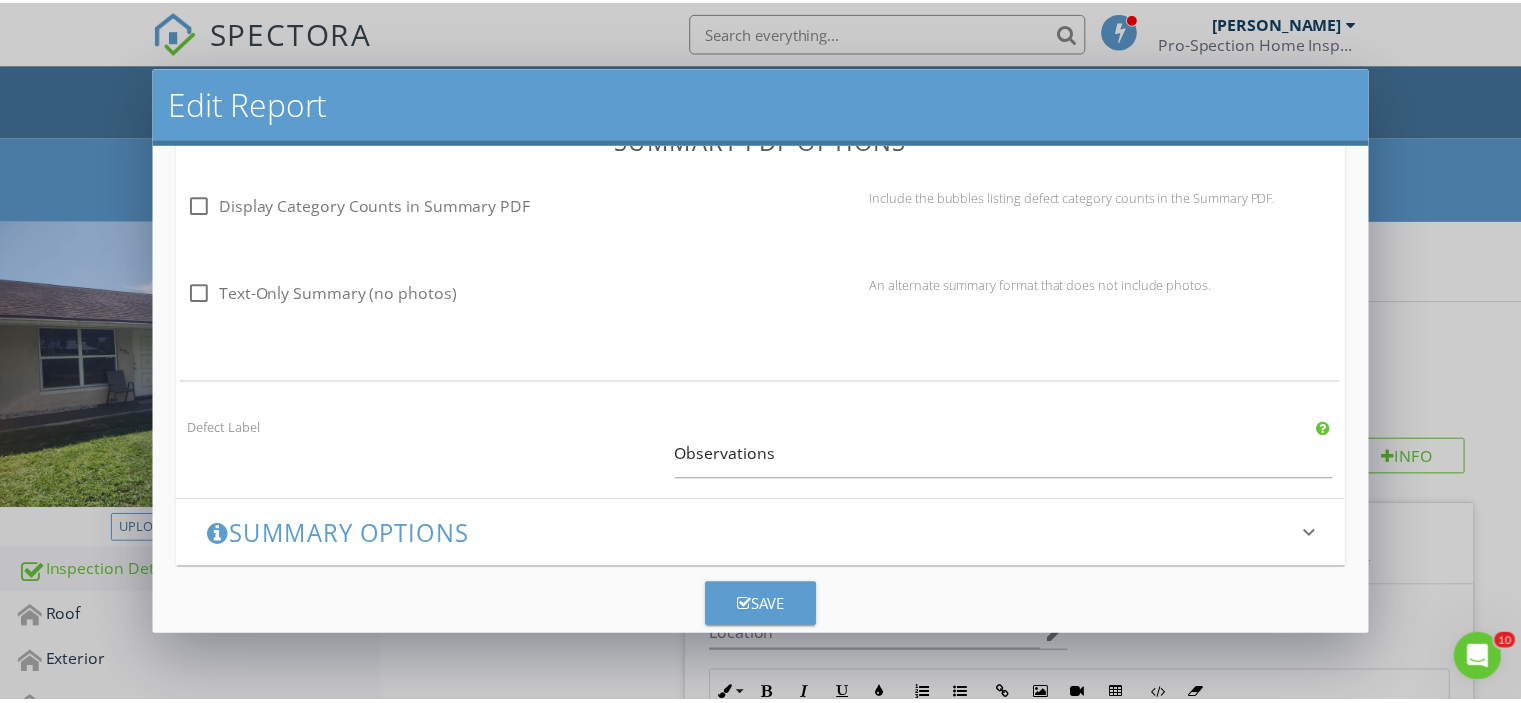 scroll, scrollTop: 1513, scrollLeft: 0, axis: vertical 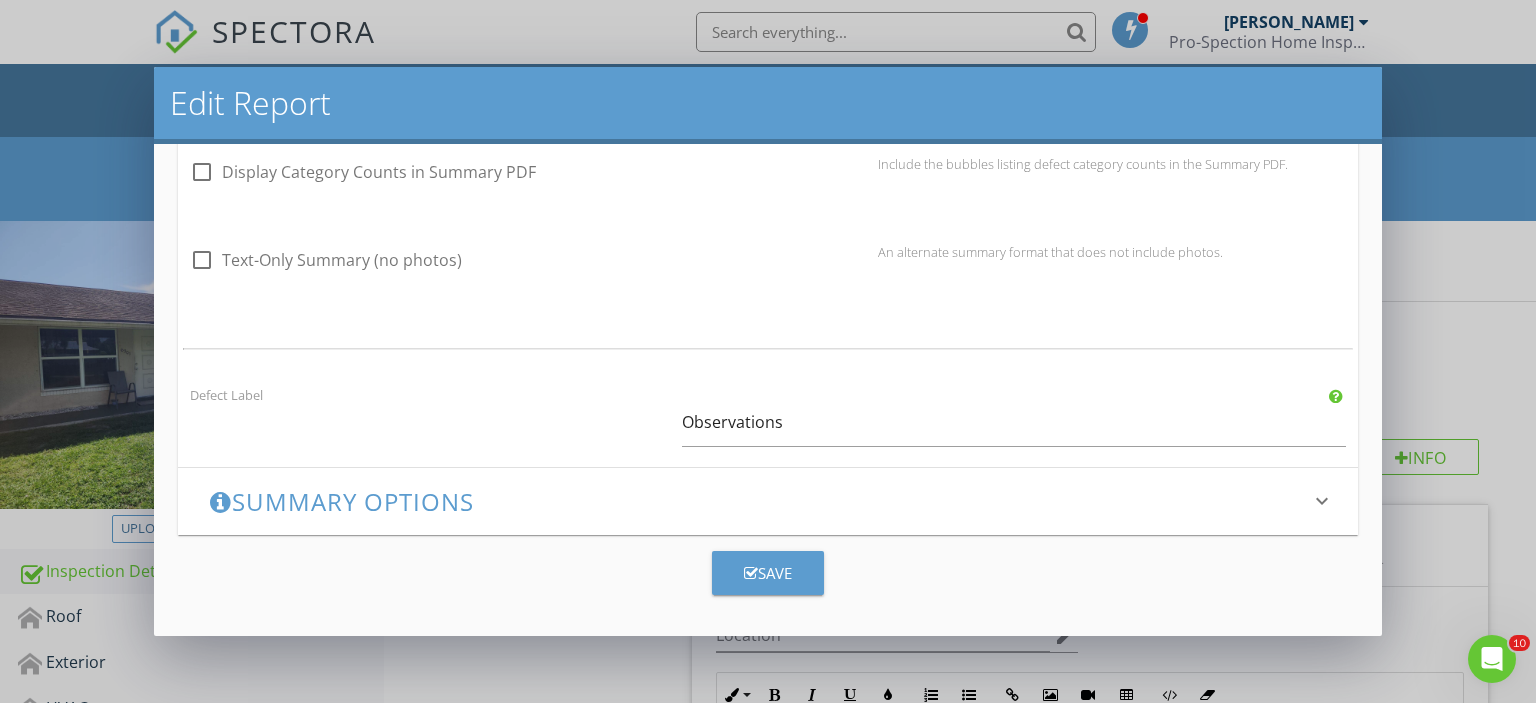 click at bounding box center [751, 573] 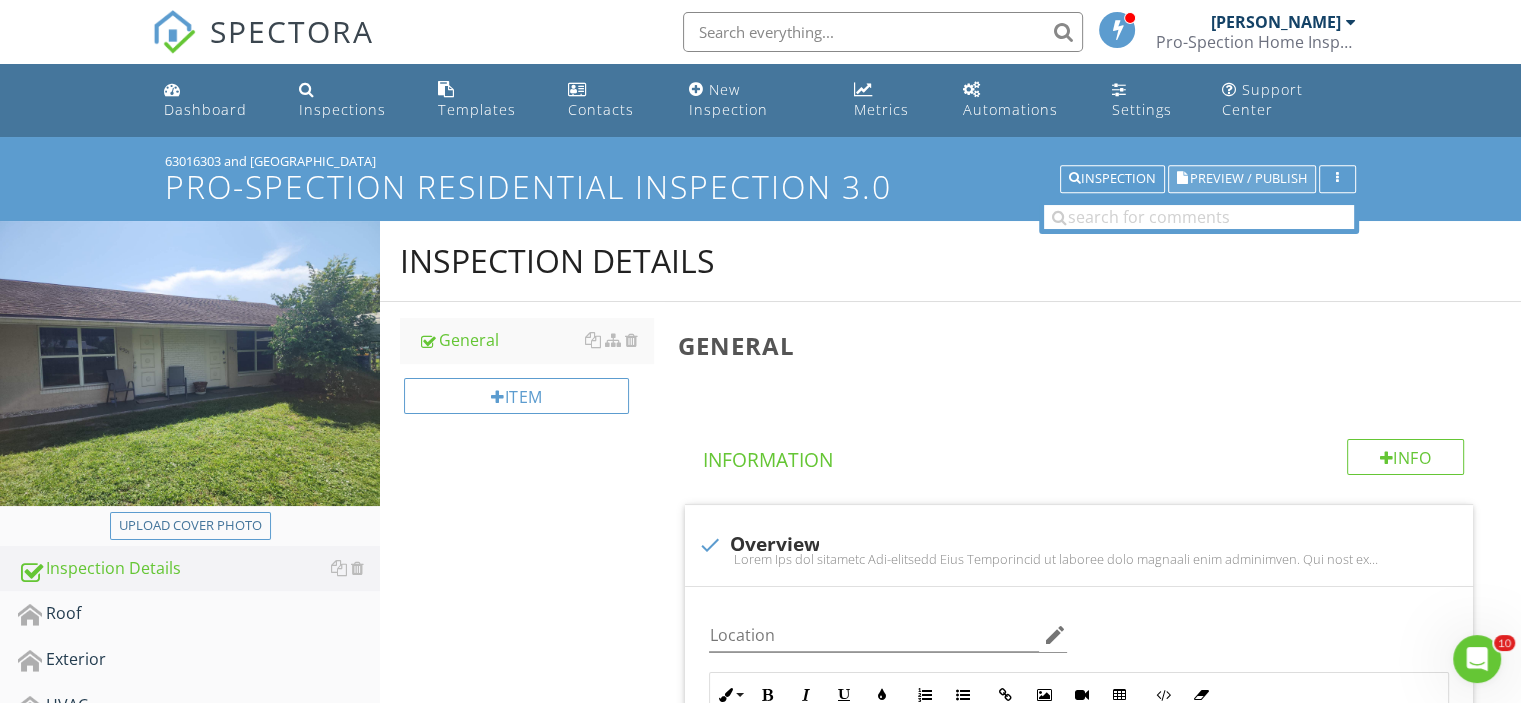click on "Preview / Publish" at bounding box center (1248, 179) 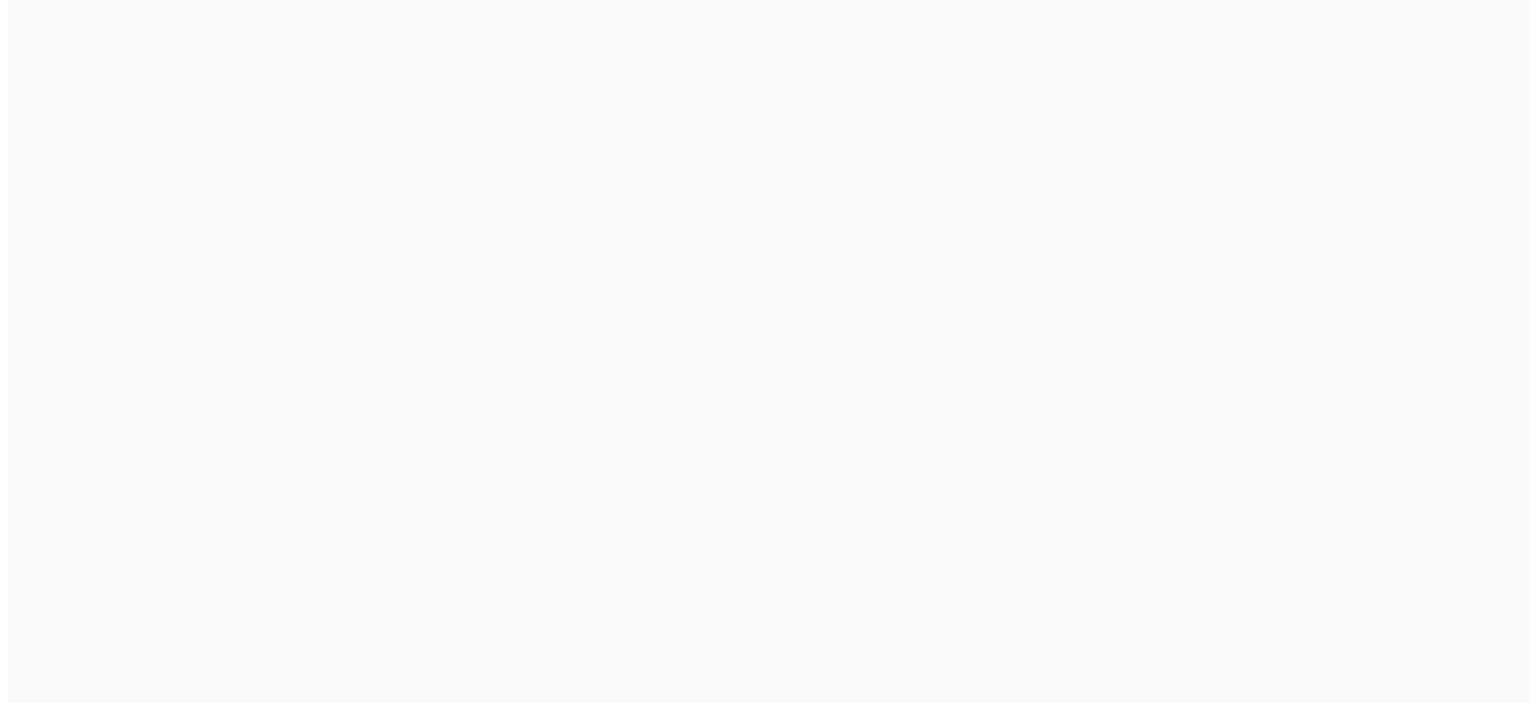 scroll, scrollTop: 0, scrollLeft: 0, axis: both 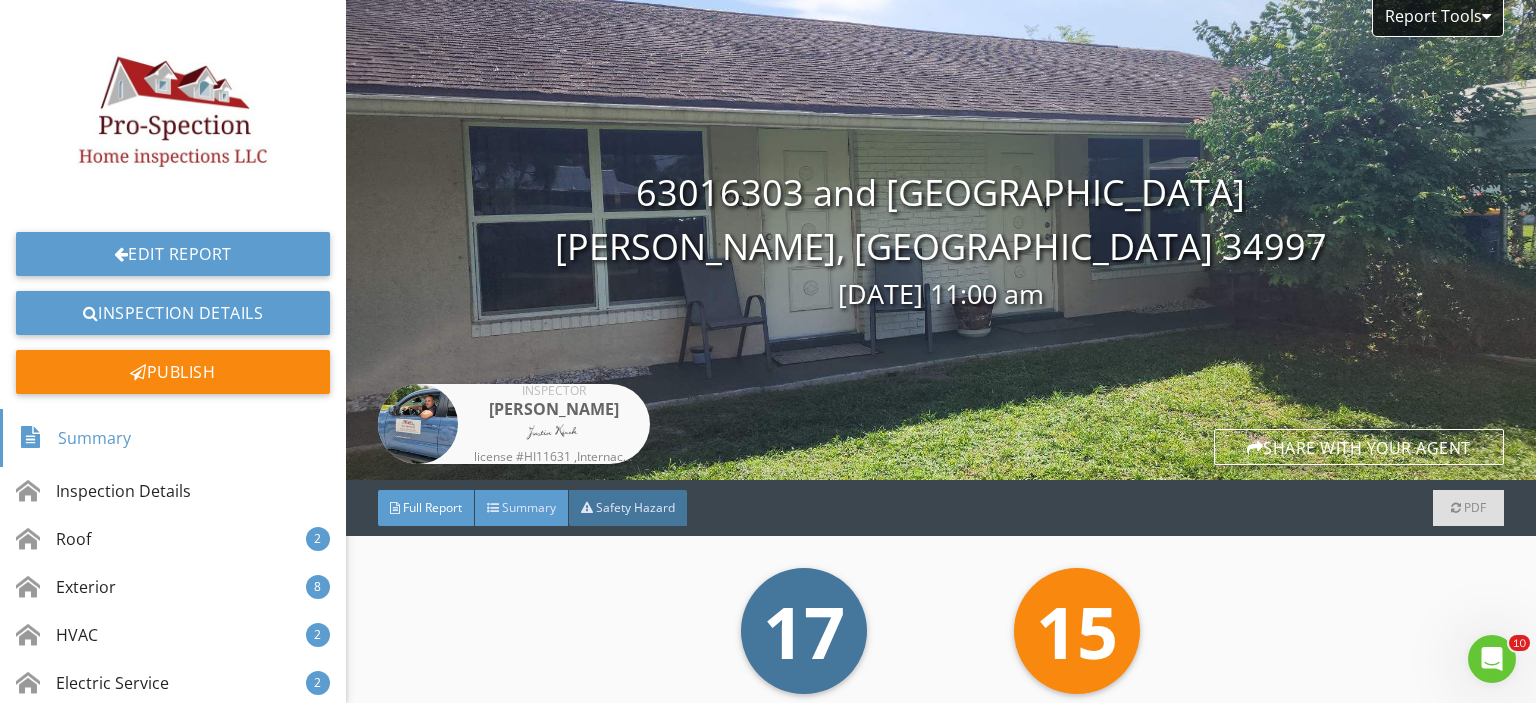 click on "Summary" at bounding box center (529, 507) 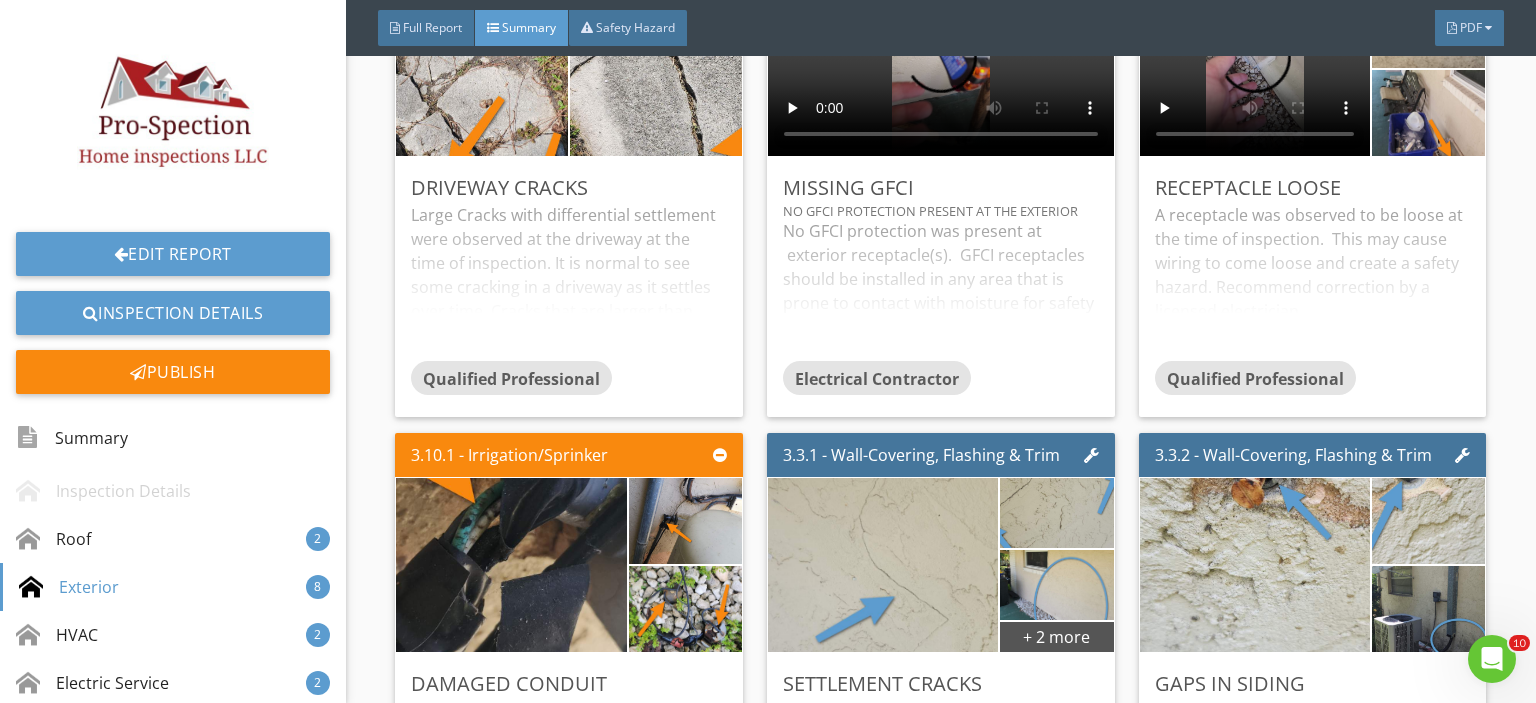 scroll, scrollTop: 1238, scrollLeft: 0, axis: vertical 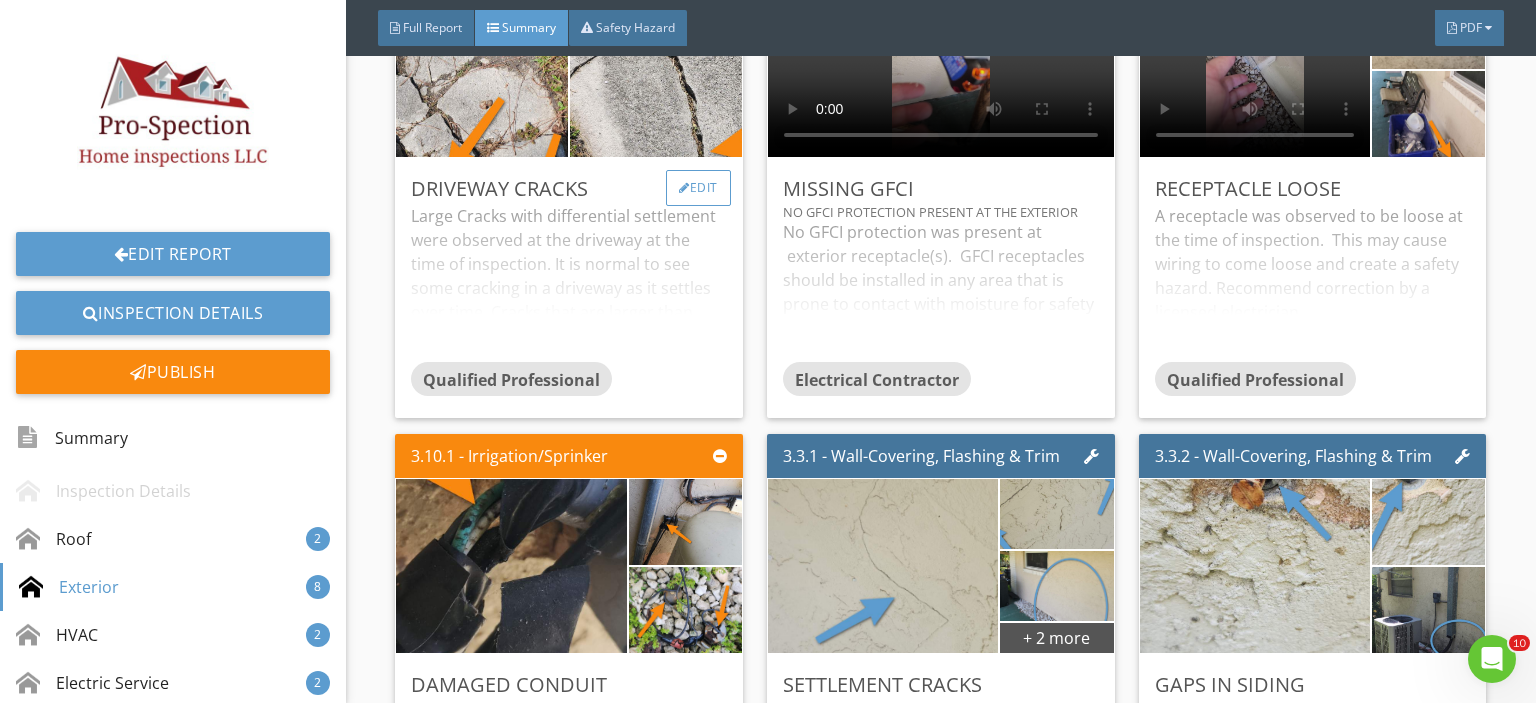 click on "Edit" at bounding box center (698, 188) 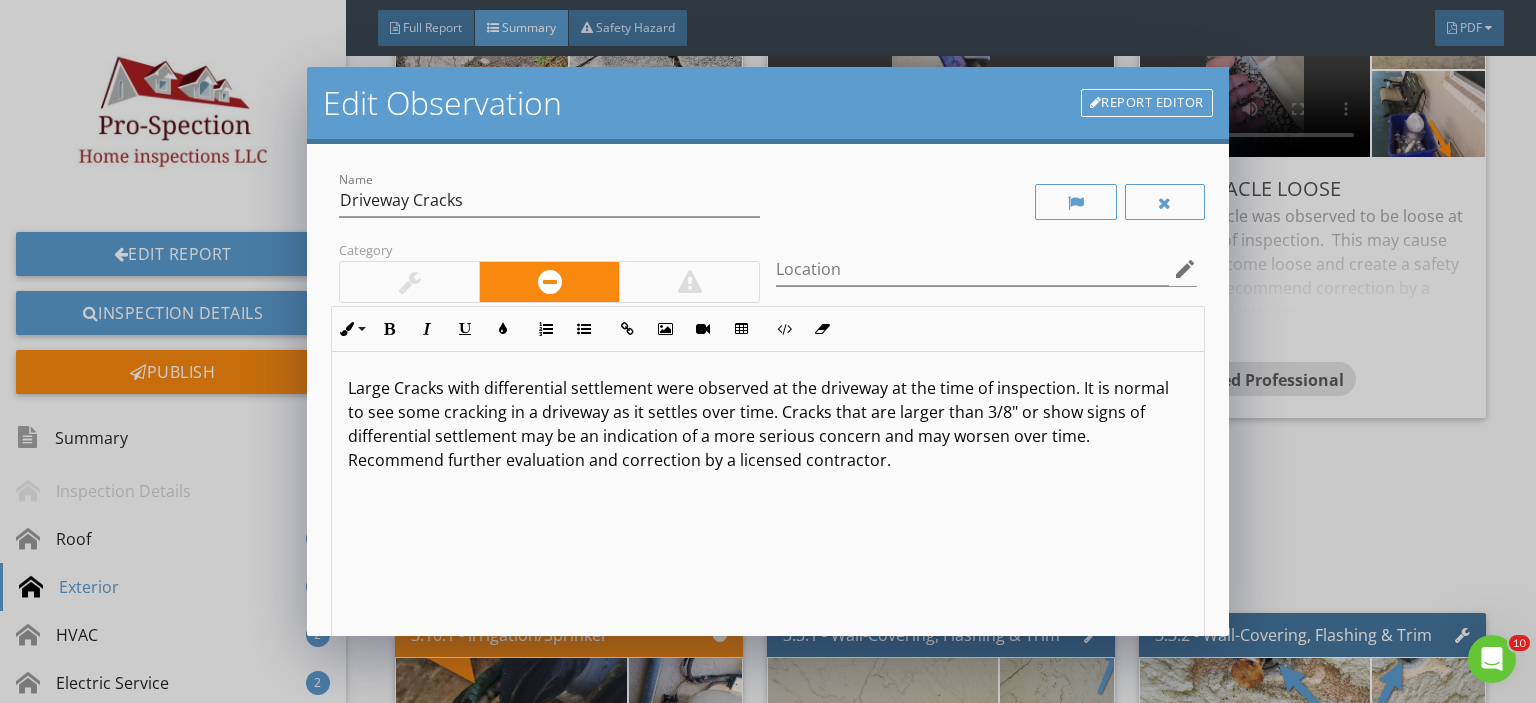 click at bounding box center (409, 282) 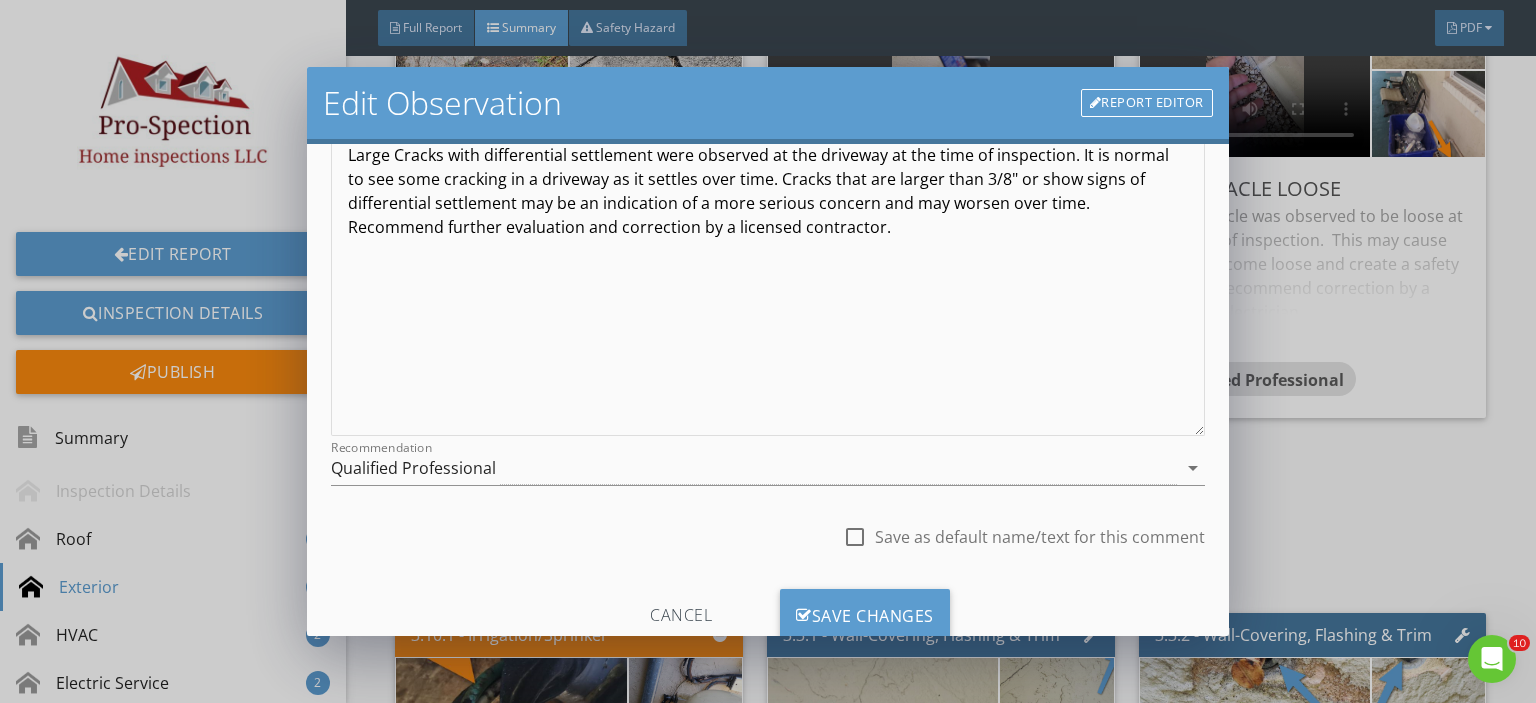 scroll, scrollTop: 293, scrollLeft: 0, axis: vertical 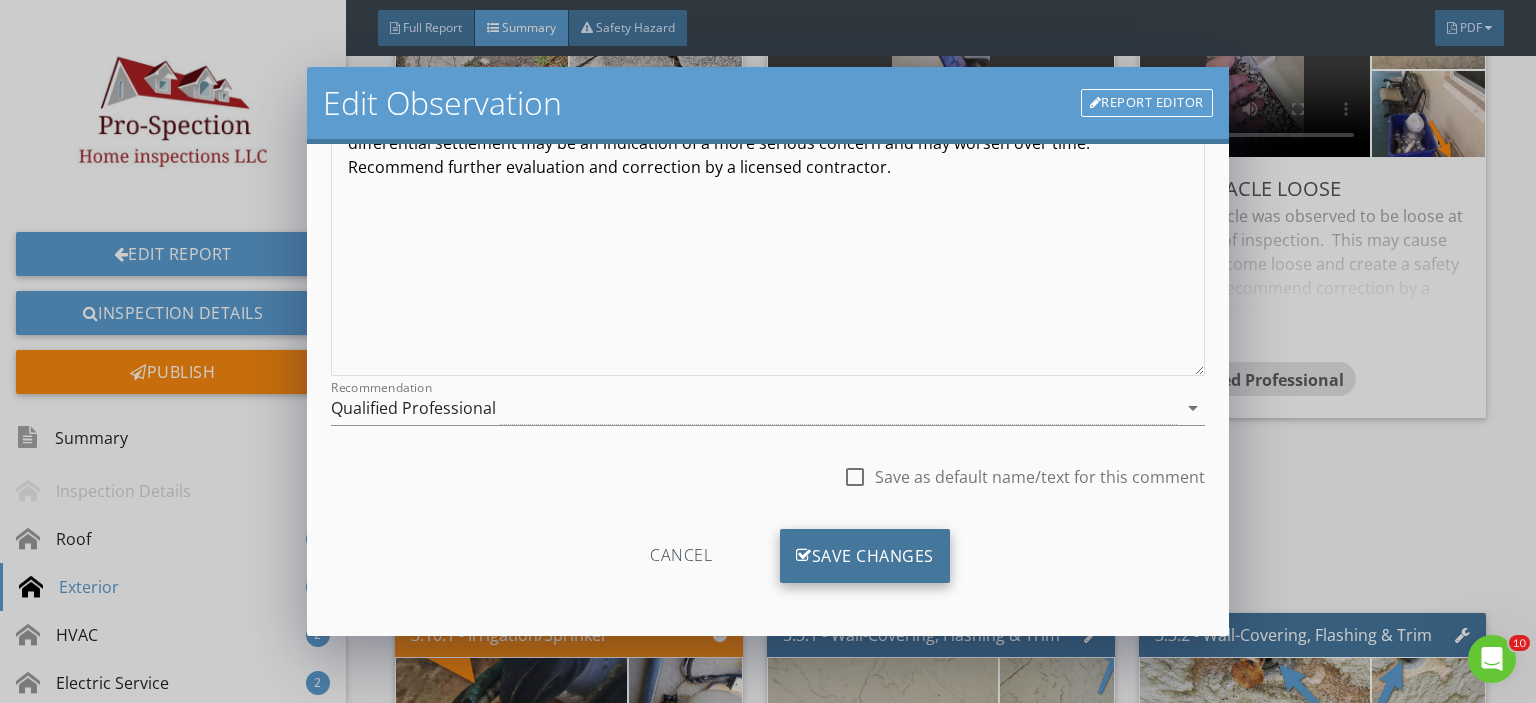 click on "Save Changes" at bounding box center (865, 556) 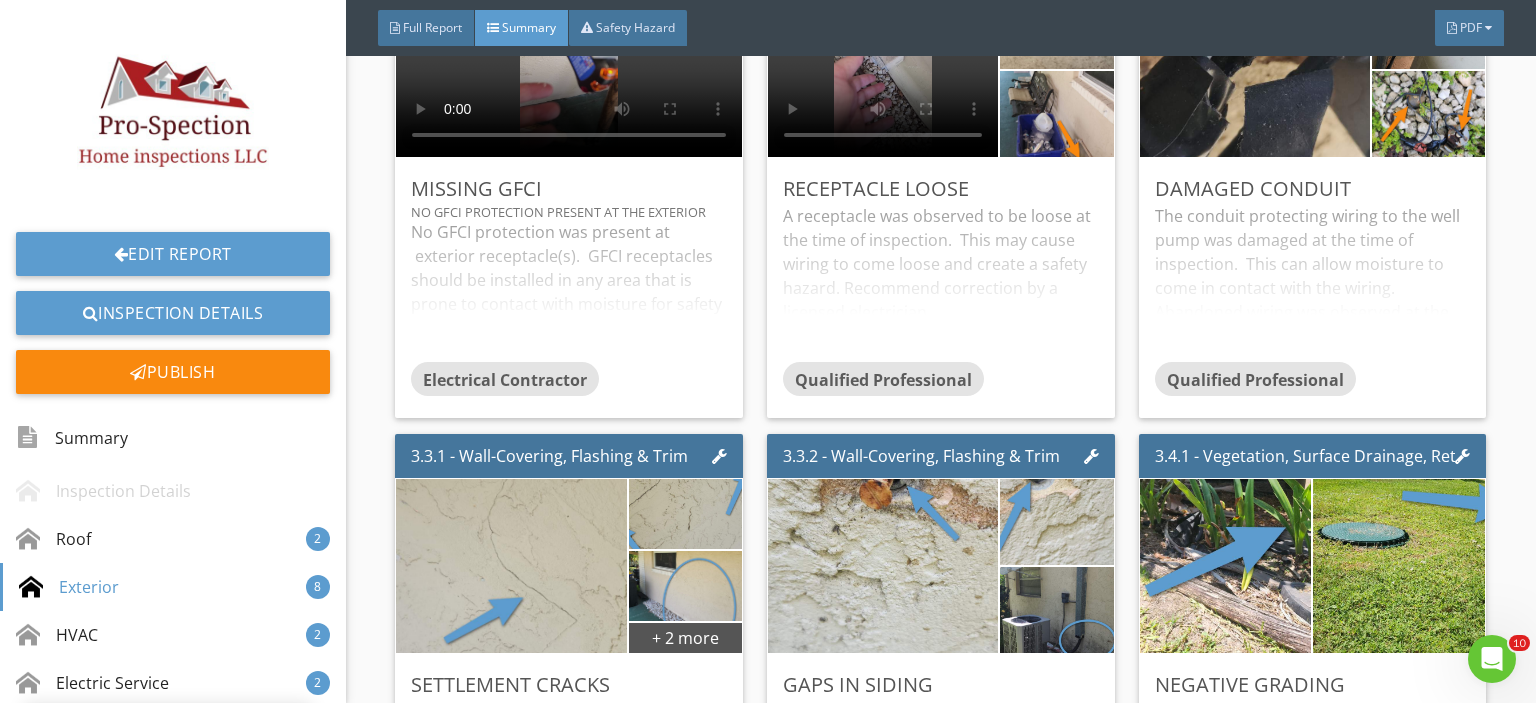 scroll, scrollTop: 57, scrollLeft: 0, axis: vertical 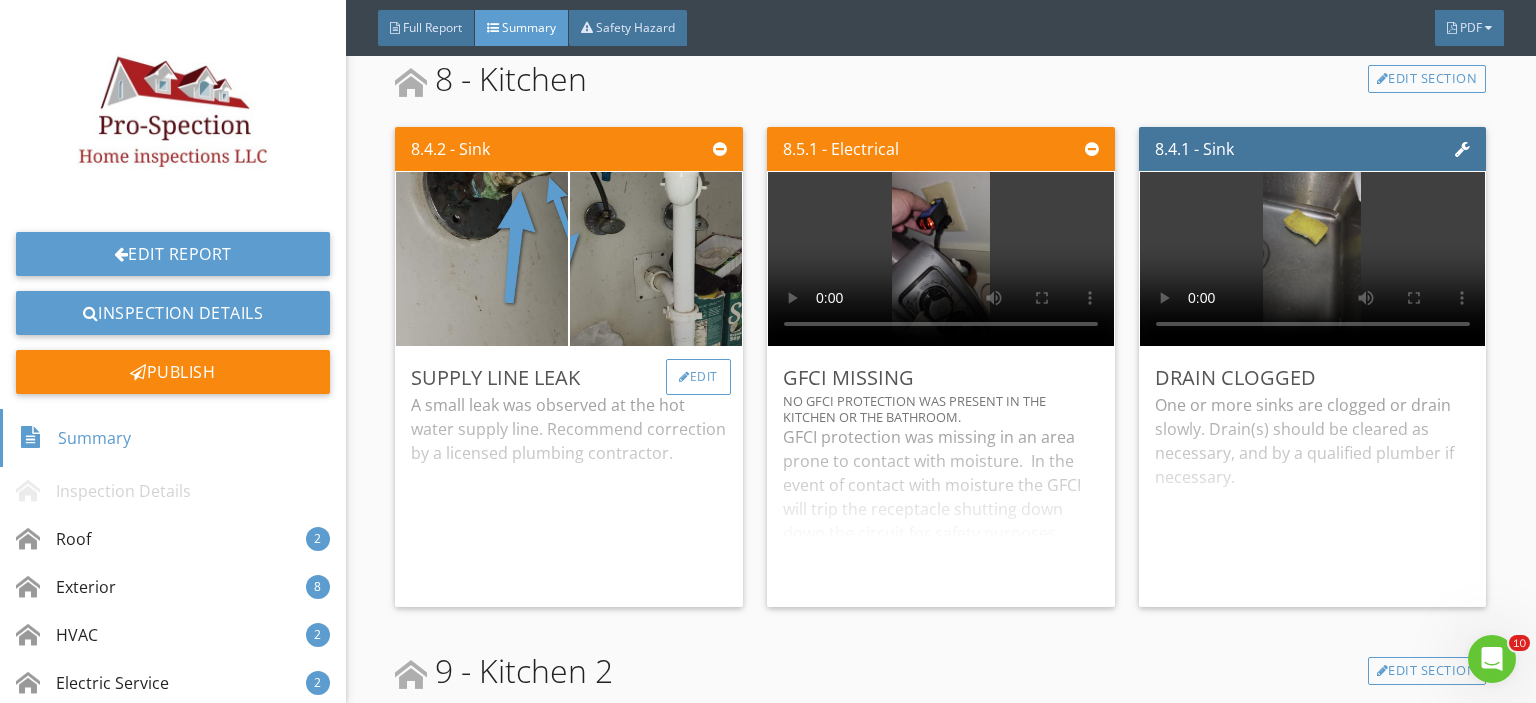 click on "Edit" at bounding box center (698, 377) 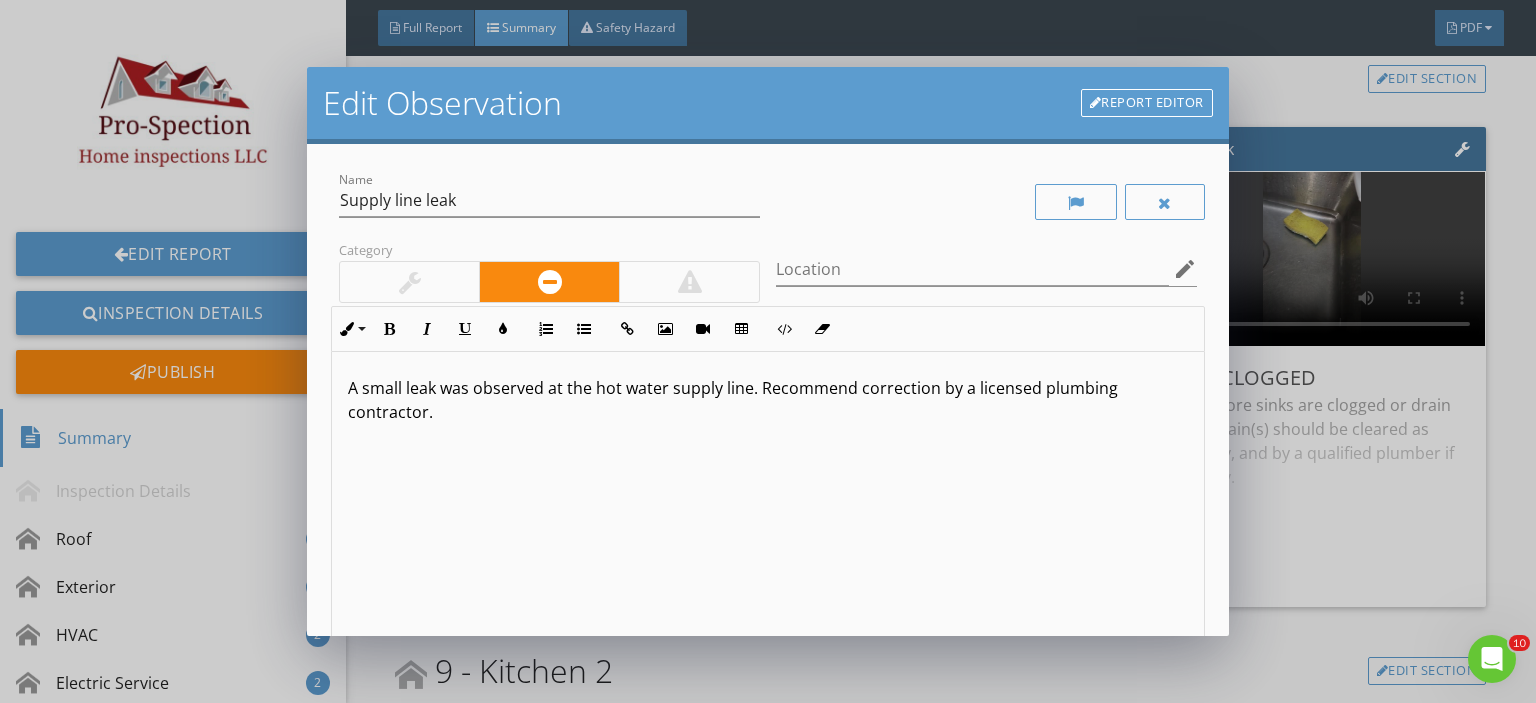 click at bounding box center [409, 282] 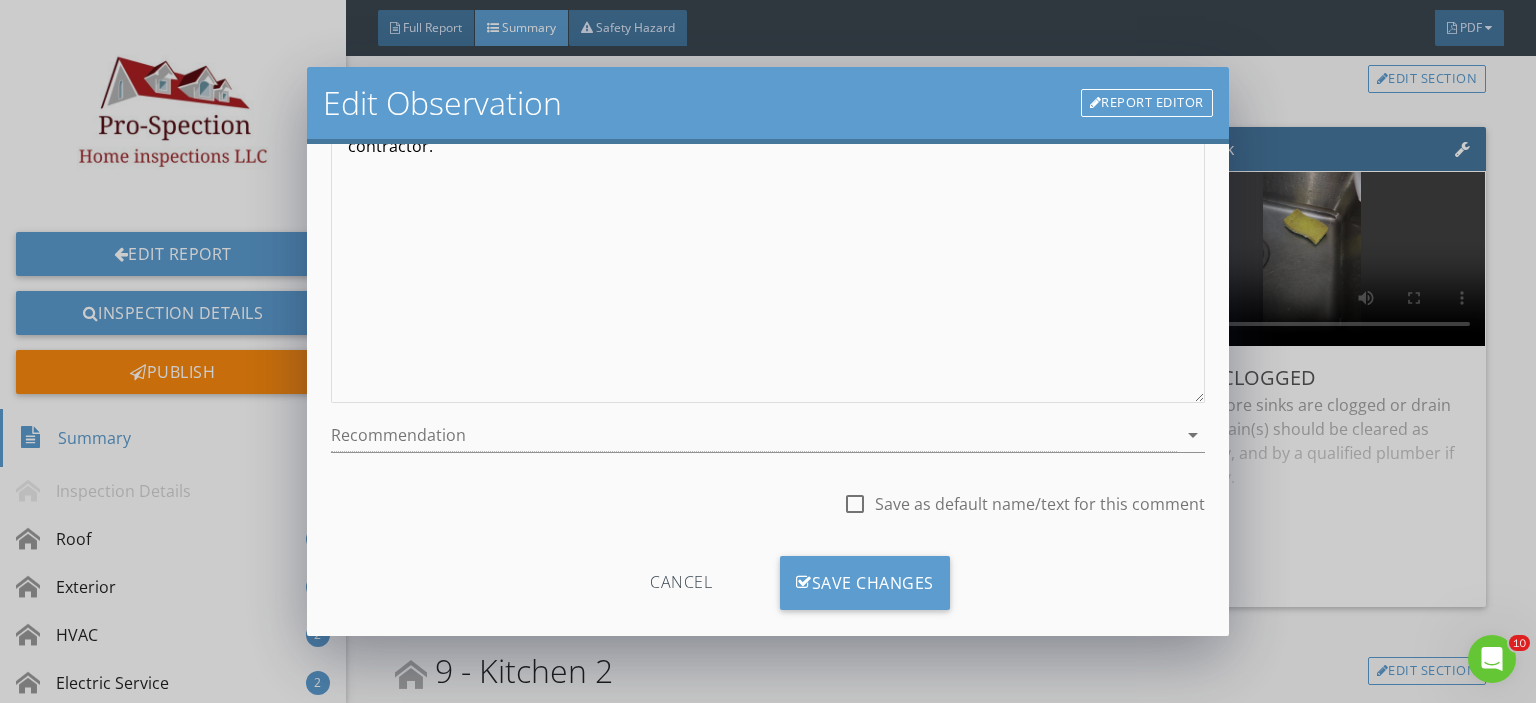 scroll, scrollTop: 293, scrollLeft: 0, axis: vertical 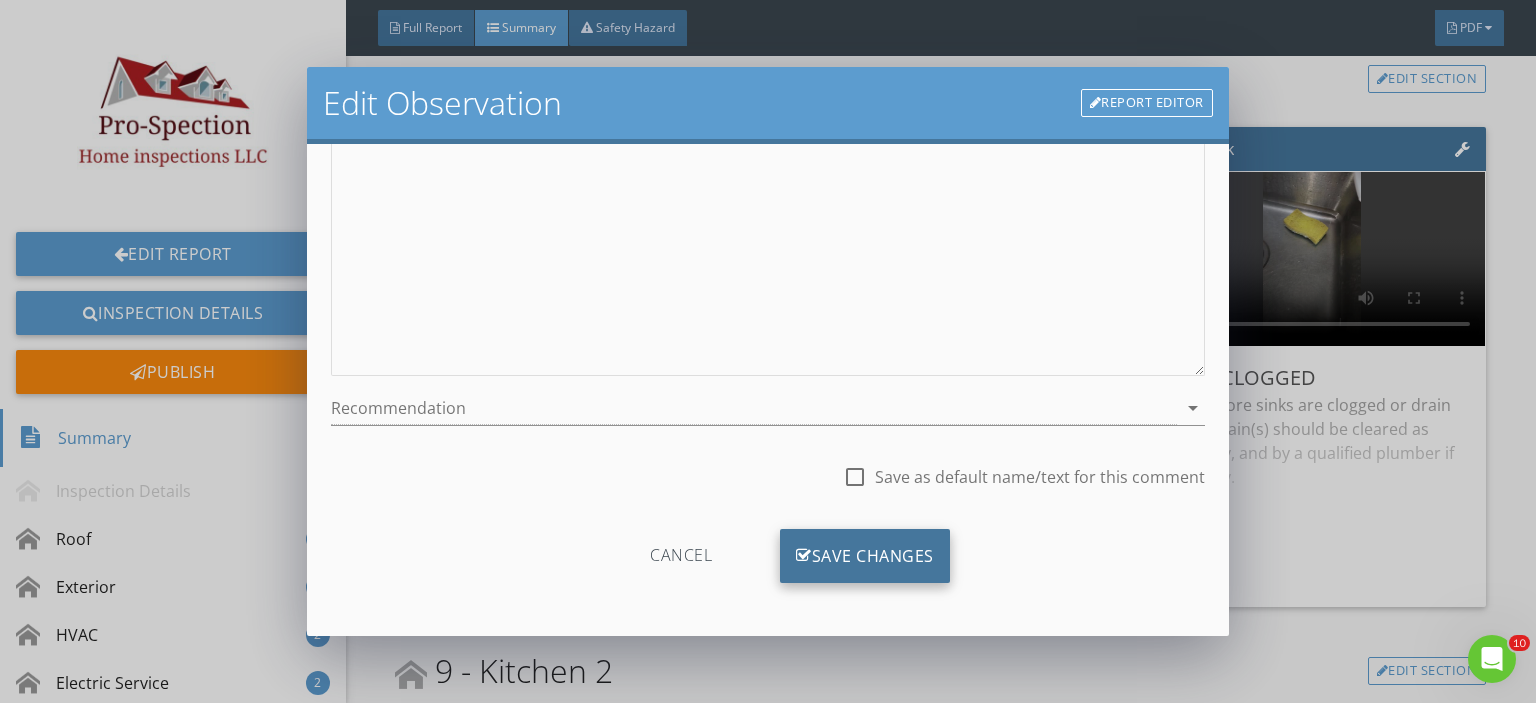 click on "Save Changes" at bounding box center (865, 556) 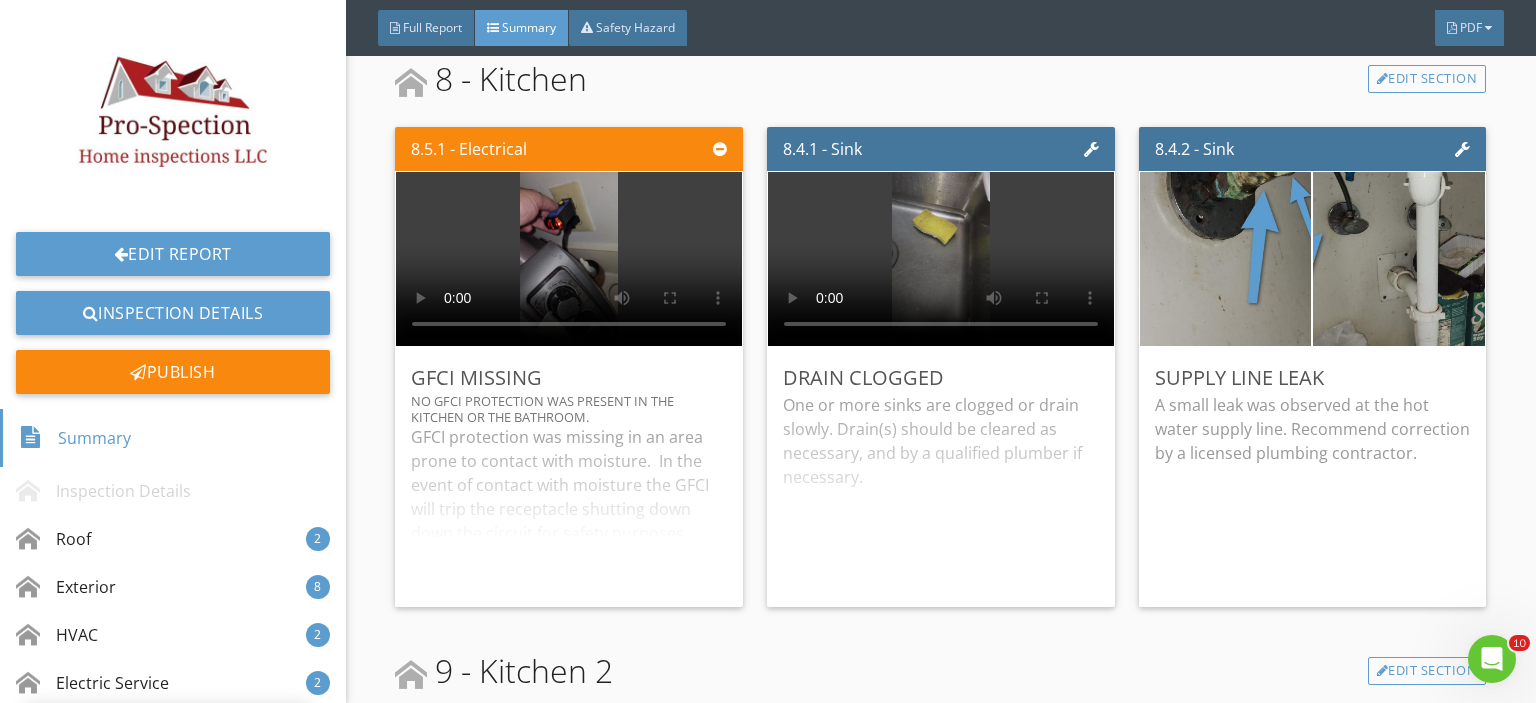 scroll, scrollTop: 57, scrollLeft: 0, axis: vertical 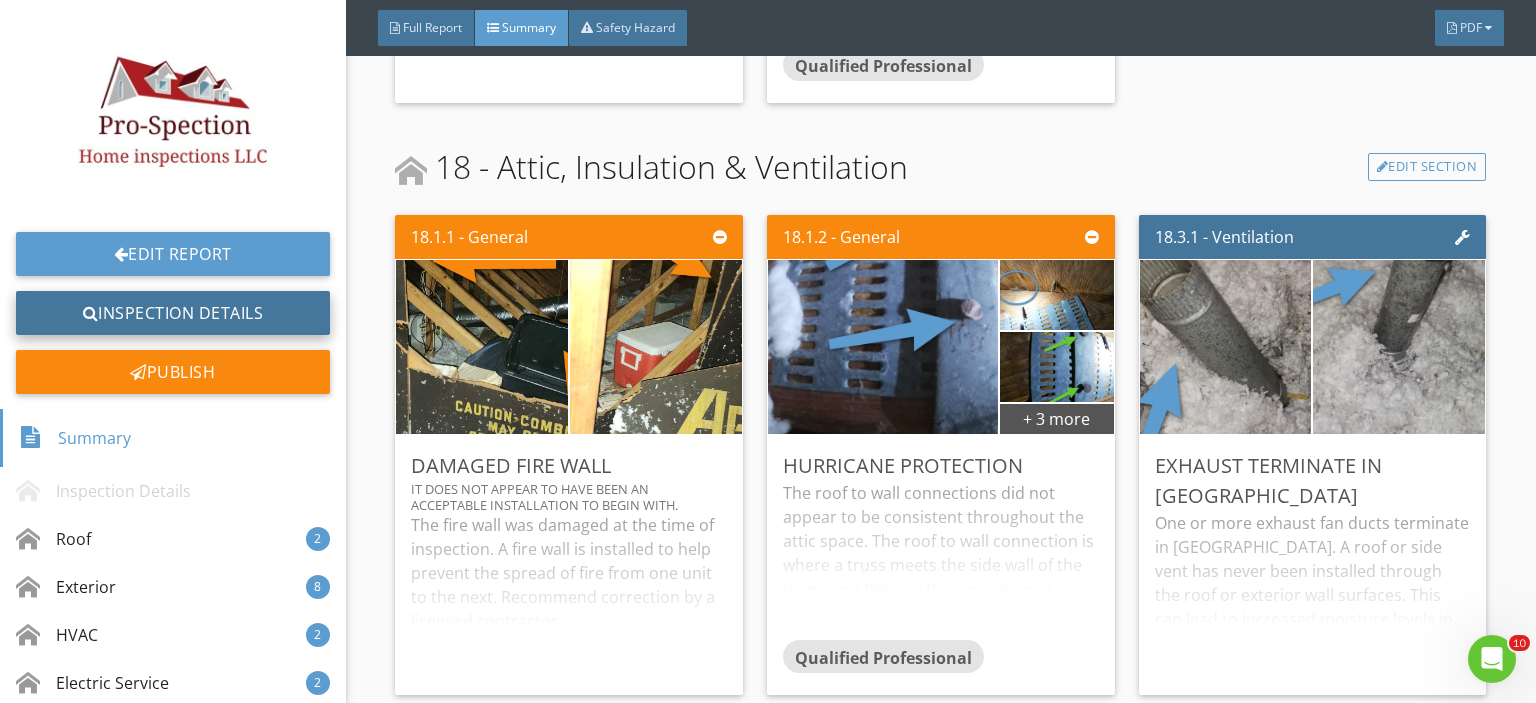 click on "Inspection Details" at bounding box center [173, 313] 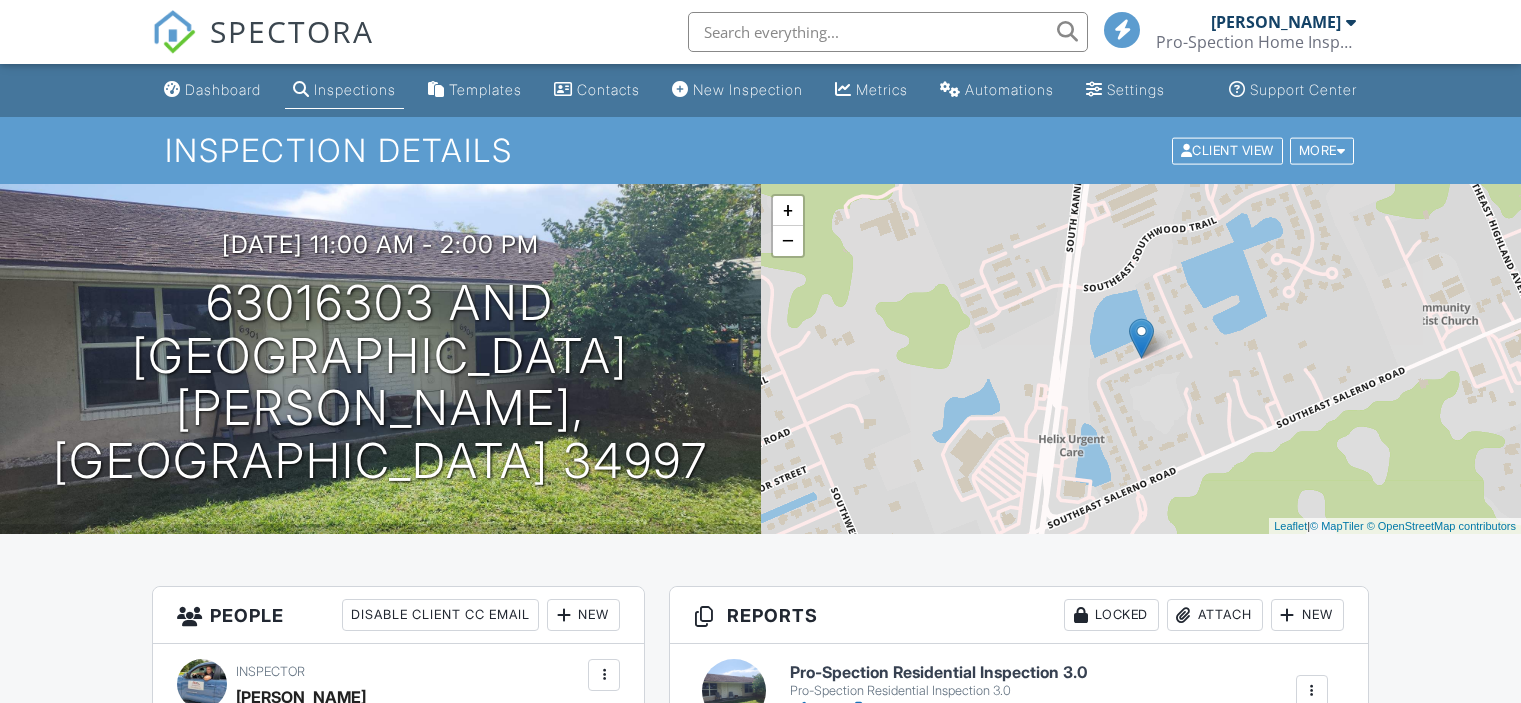 scroll, scrollTop: 2, scrollLeft: 0, axis: vertical 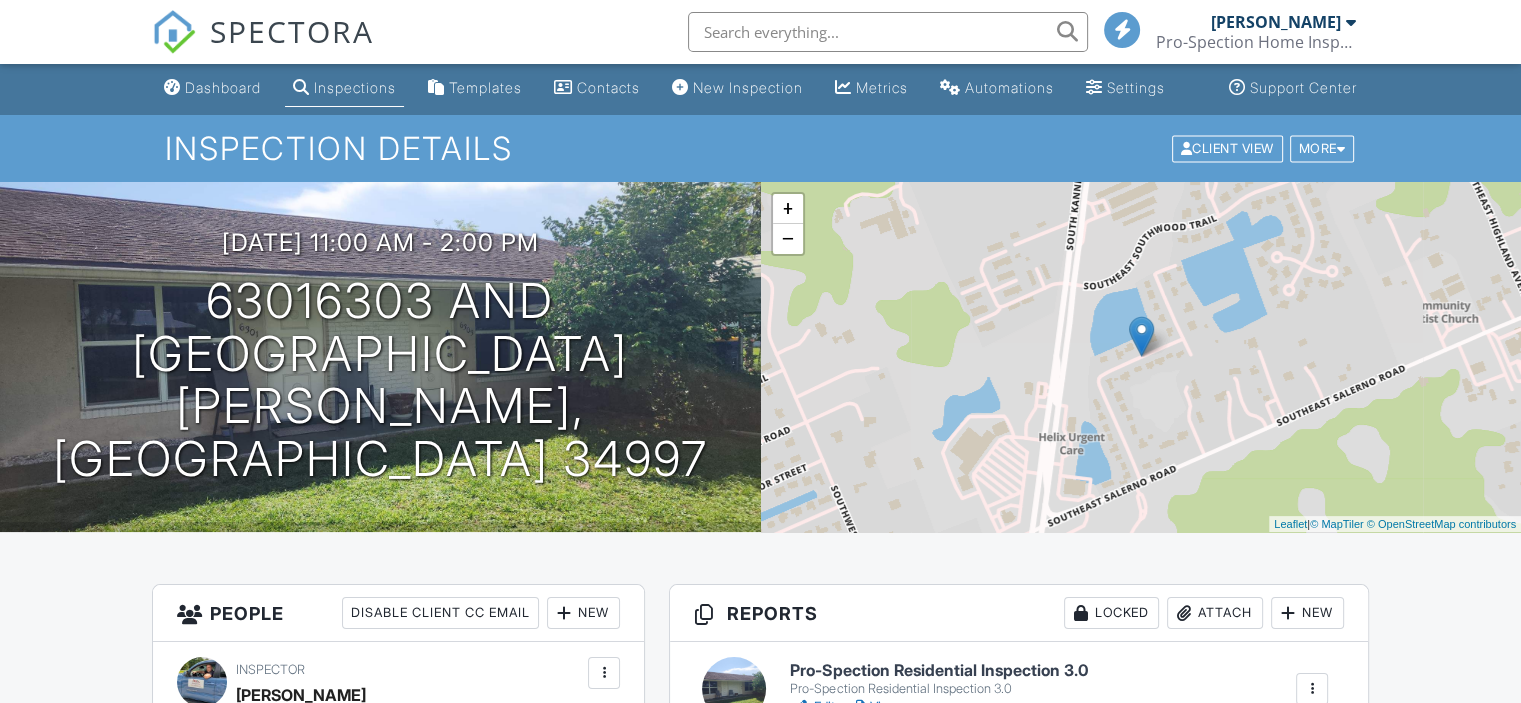 click on "Publish All" at bounding box center (1019, 805) 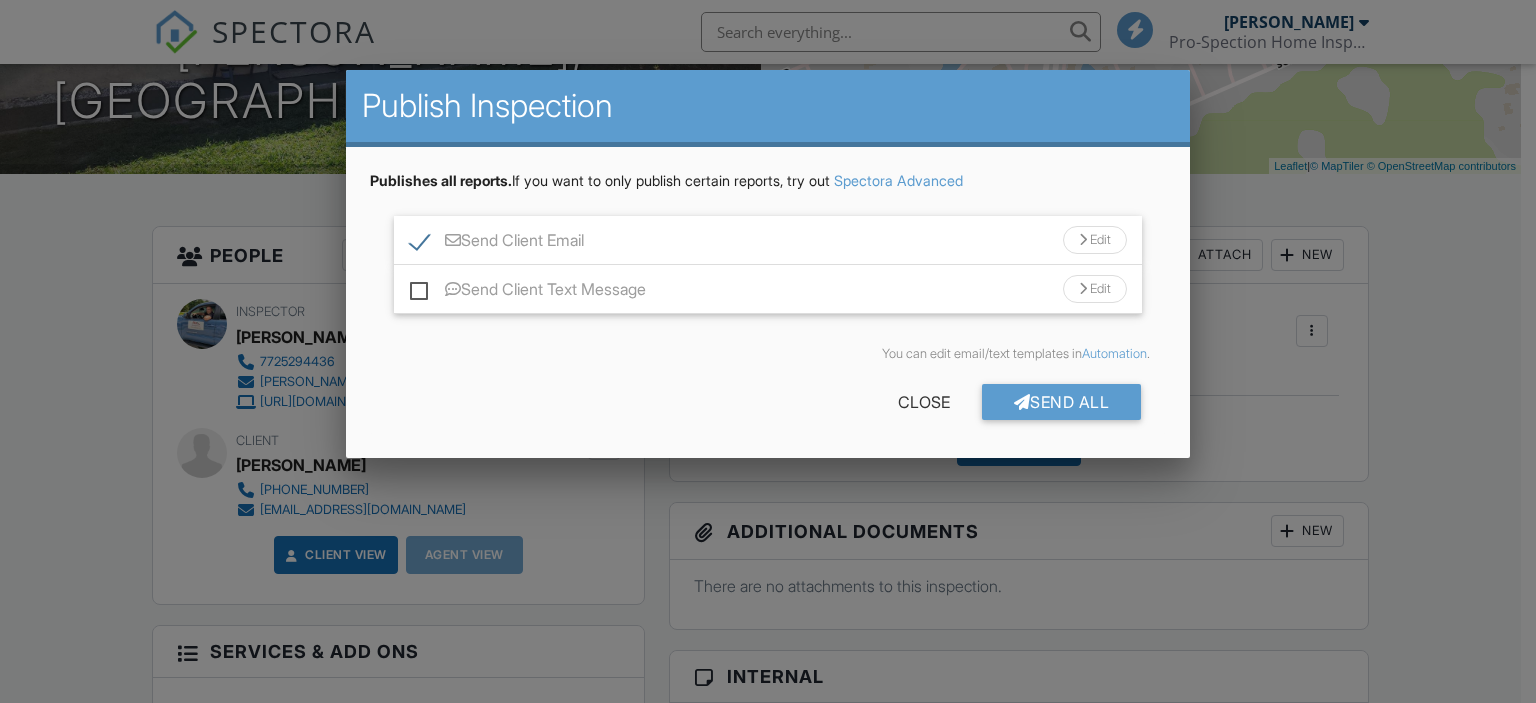 scroll, scrollTop: 360, scrollLeft: 0, axis: vertical 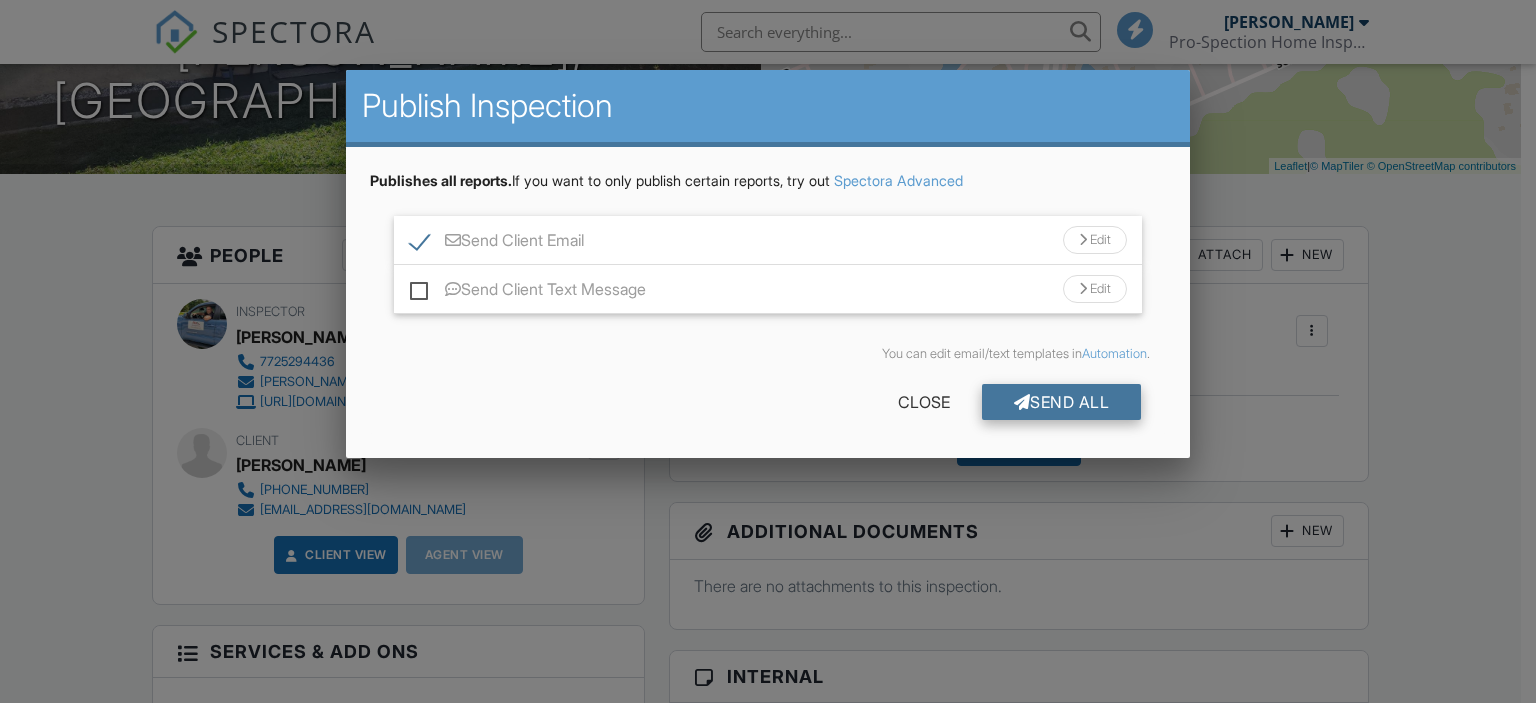 click on "Send All" at bounding box center (1062, 402) 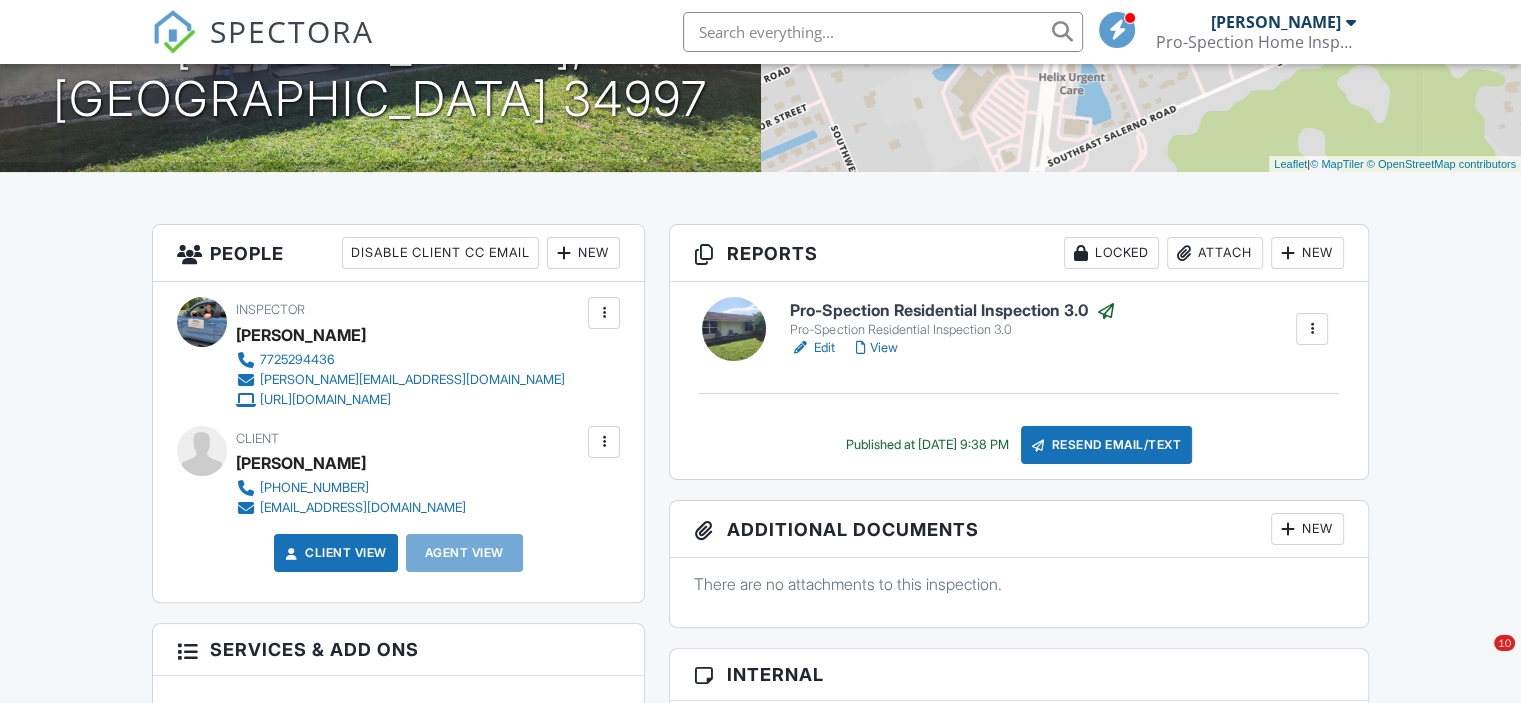 scroll, scrollTop: 360, scrollLeft: 0, axis: vertical 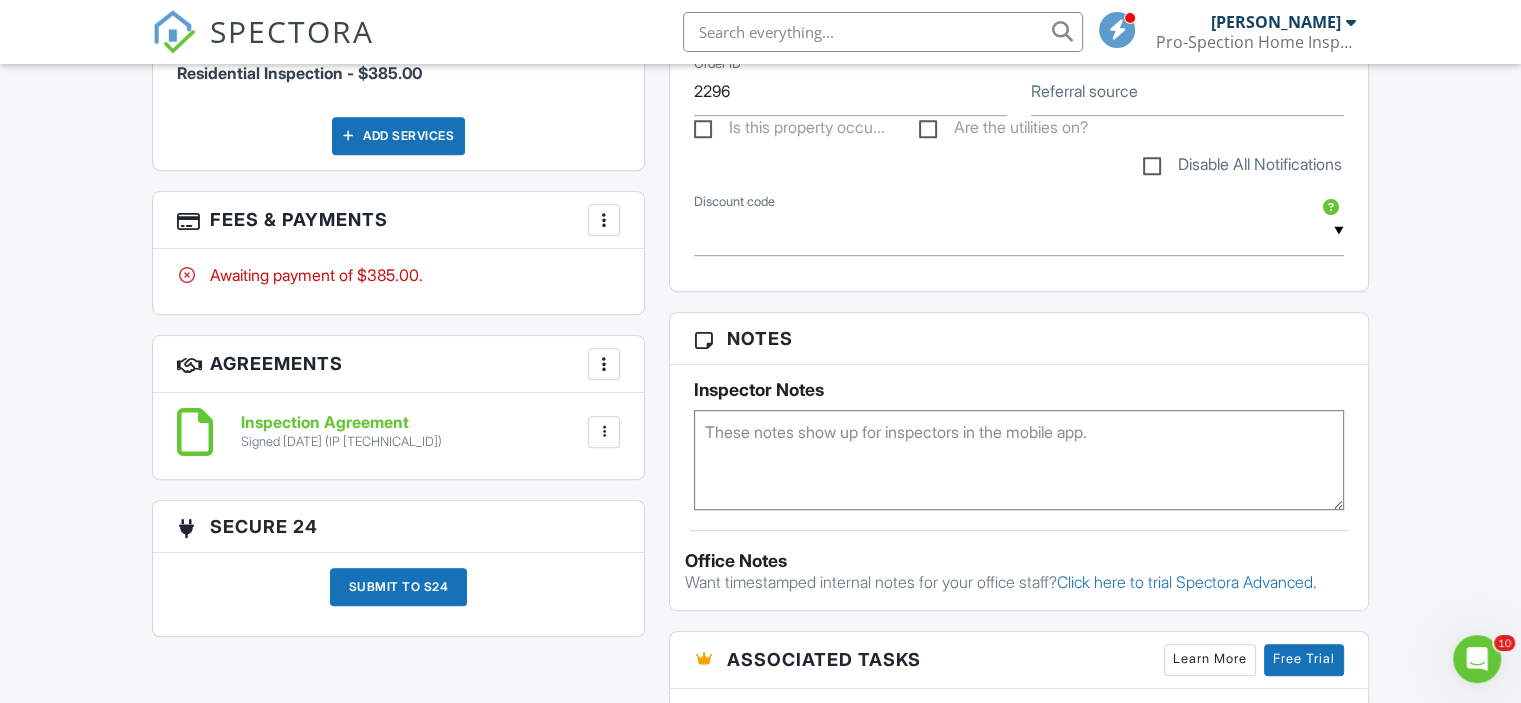 click at bounding box center (604, 220) 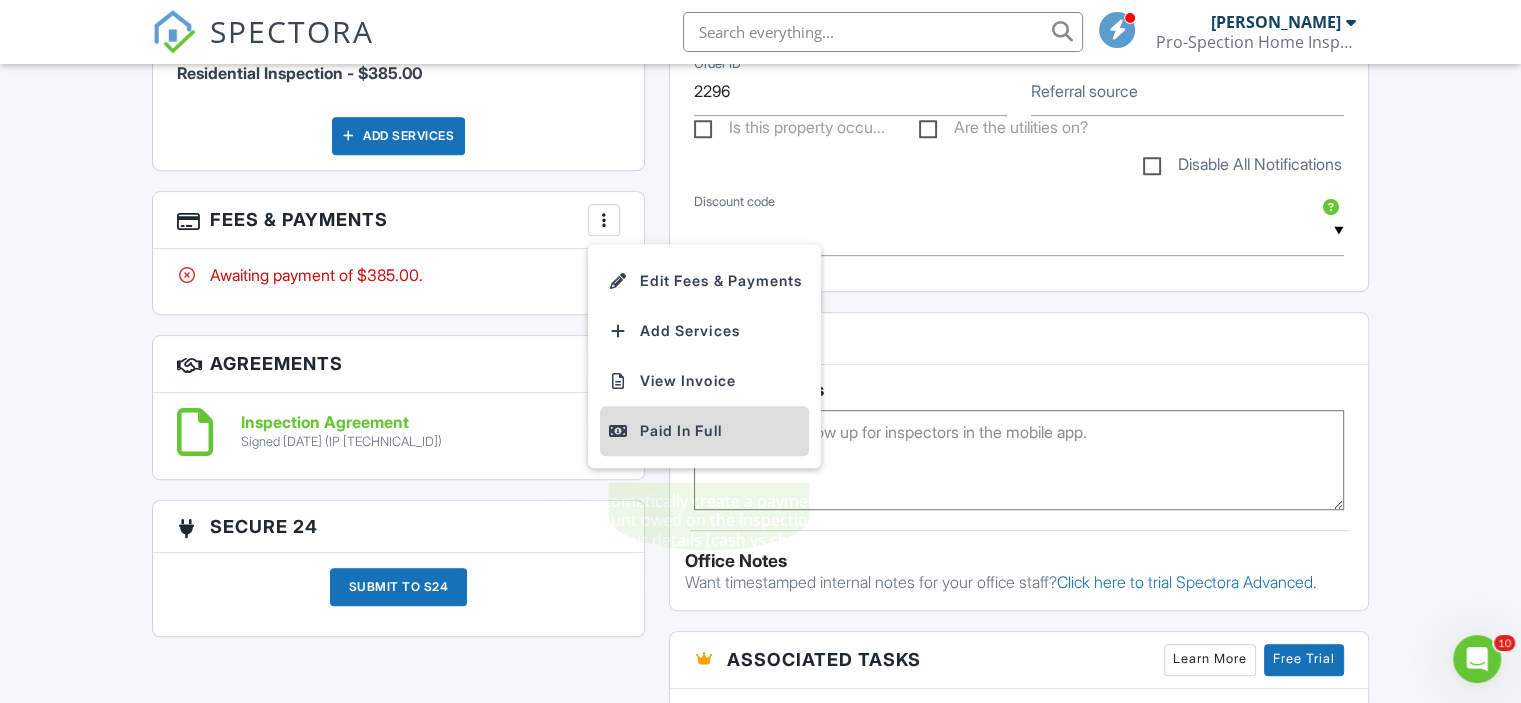 click on "Paid In Full" at bounding box center (704, 431) 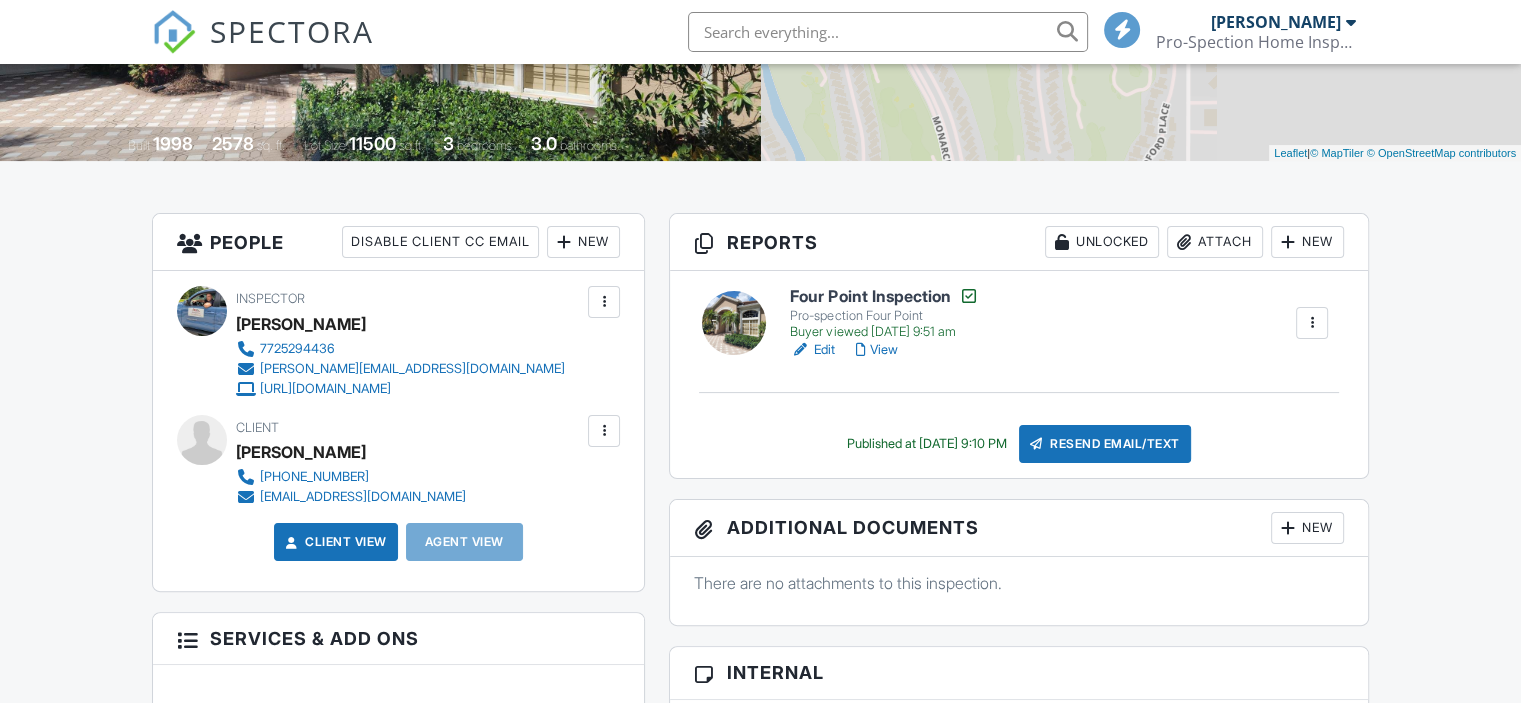 scroll, scrollTop: 373, scrollLeft: 0, axis: vertical 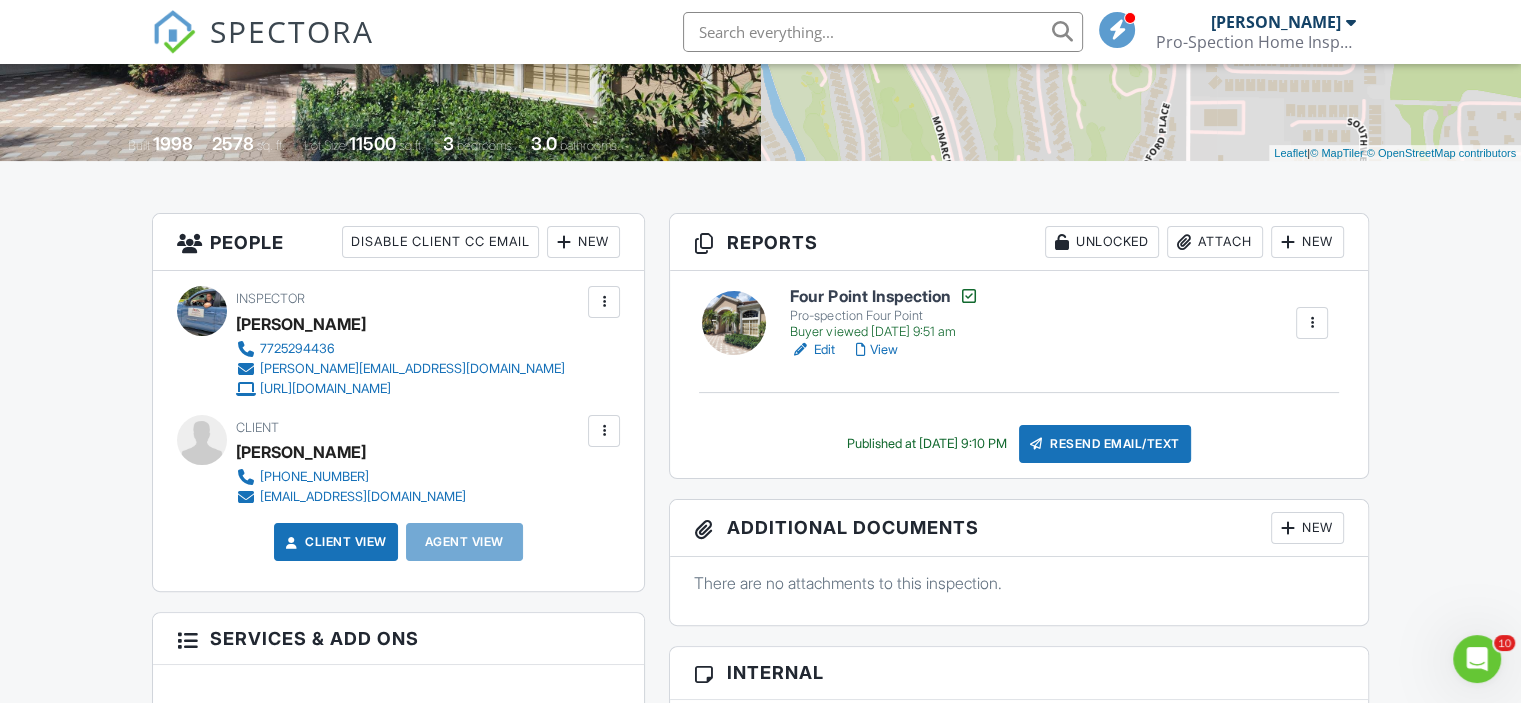 click on "New" at bounding box center [583, 242] 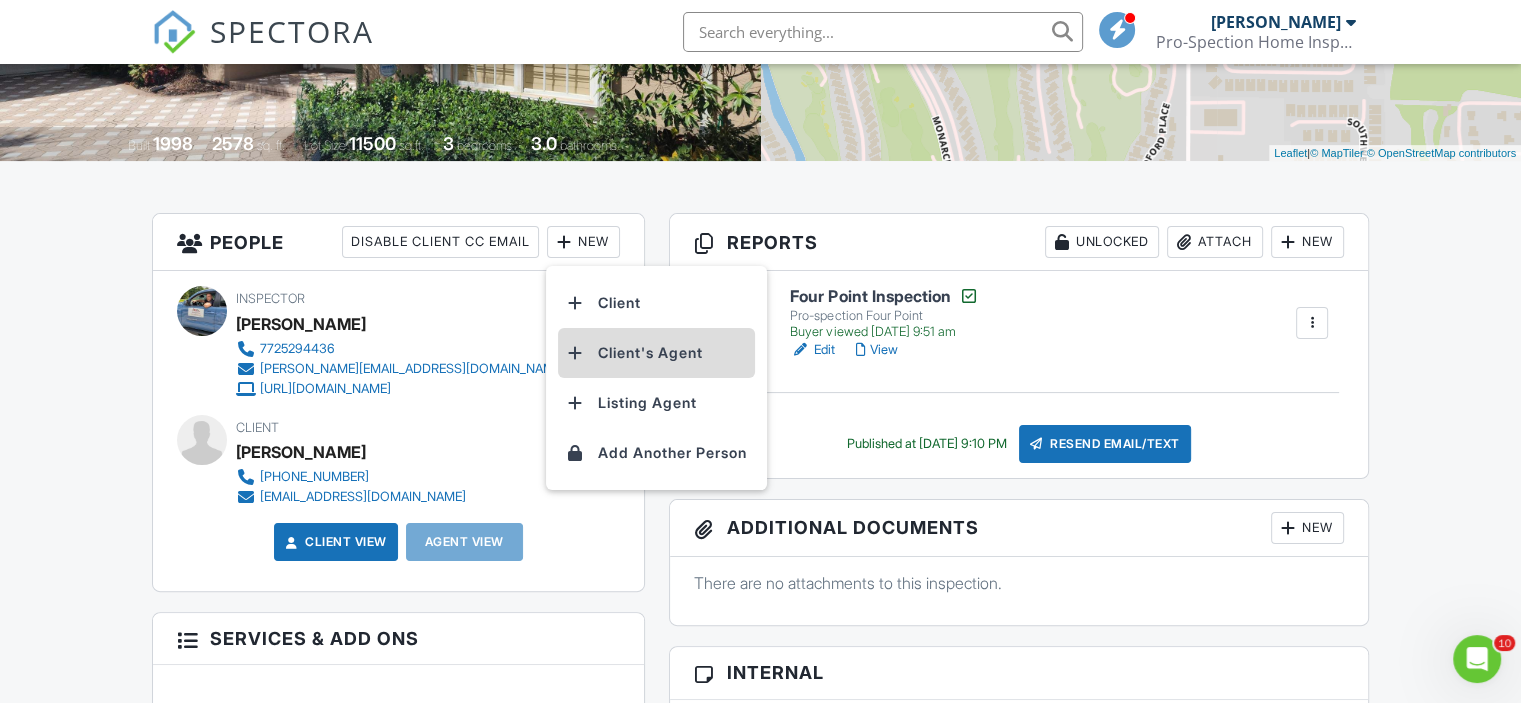 click on "Client's Agent" at bounding box center (656, 353) 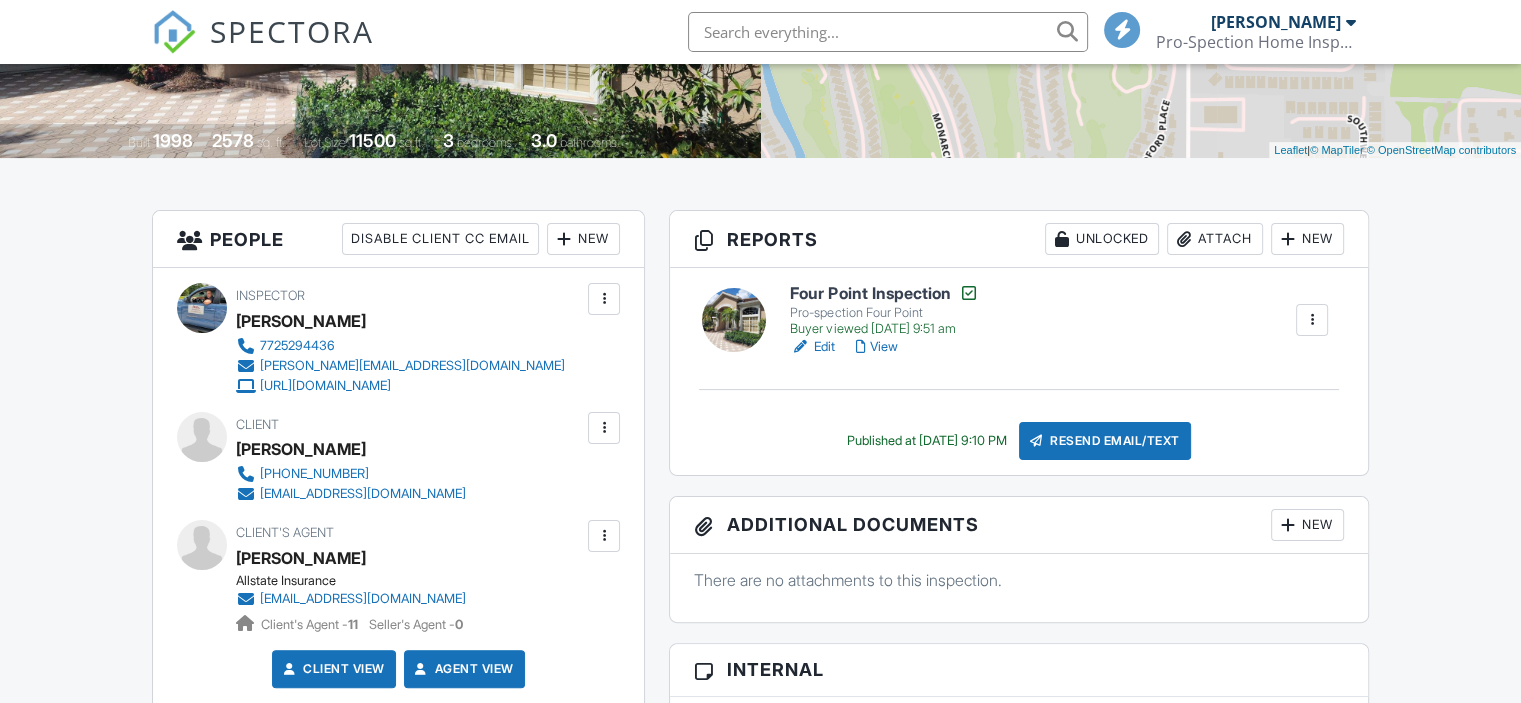 scroll, scrollTop: 376, scrollLeft: 0, axis: vertical 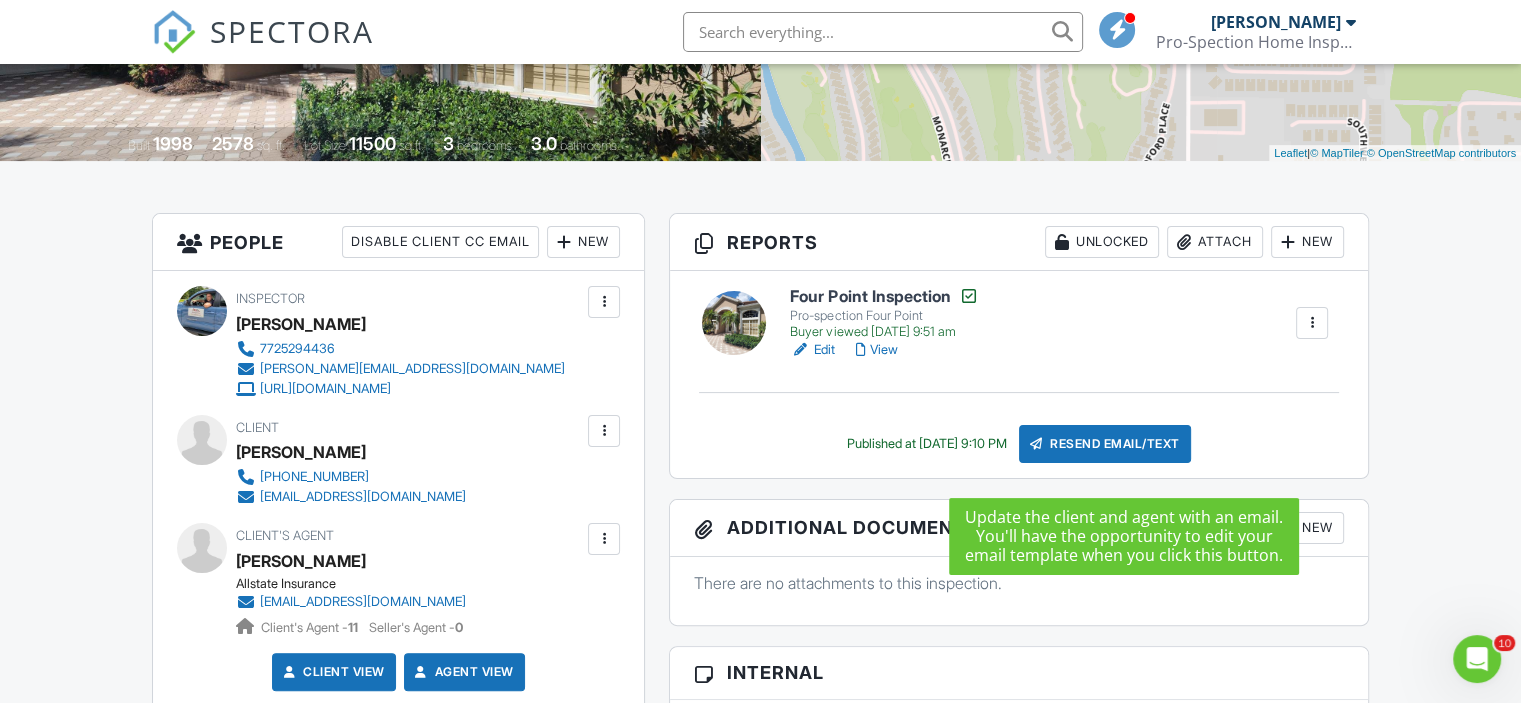 click on "Resend Email/Text" at bounding box center [1105, 444] 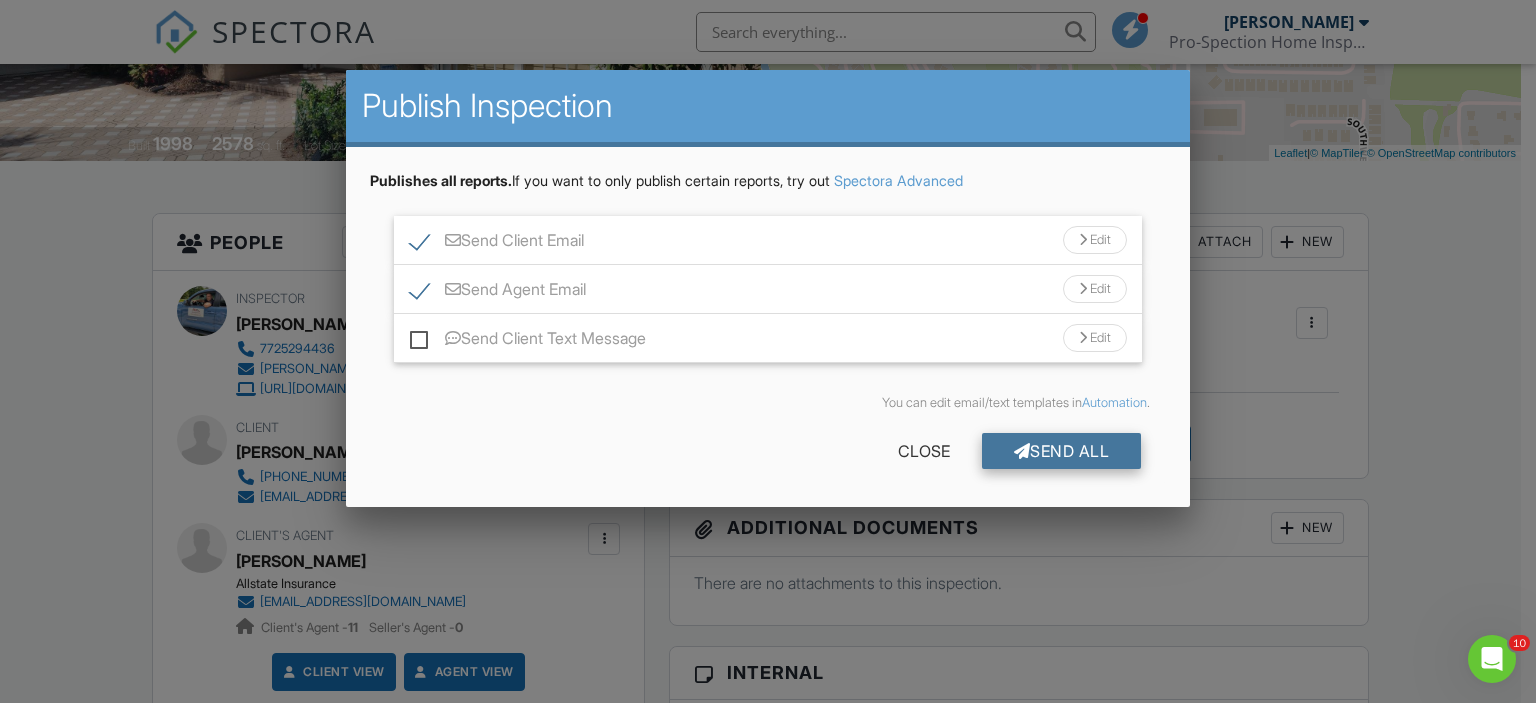 click on "Send All" at bounding box center (1062, 451) 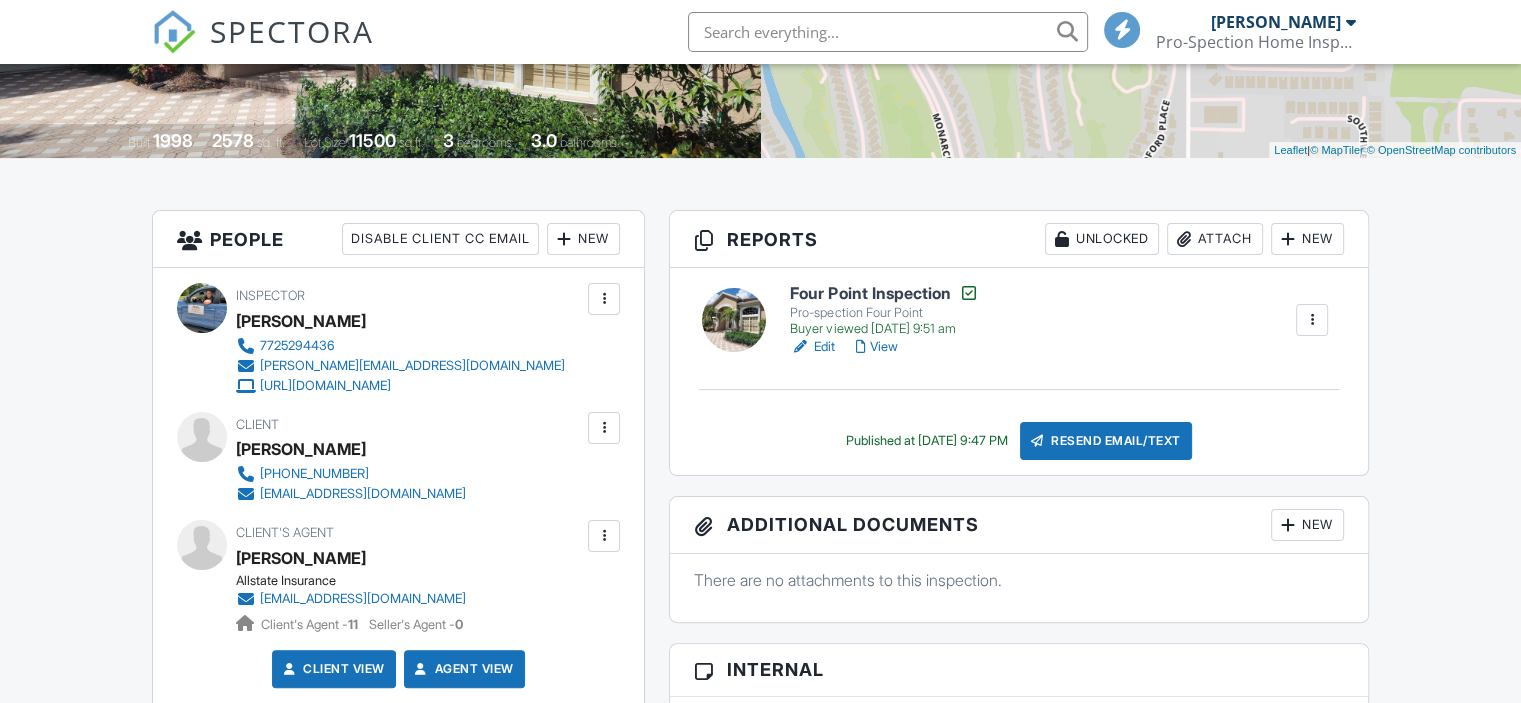 scroll, scrollTop: 376, scrollLeft: 0, axis: vertical 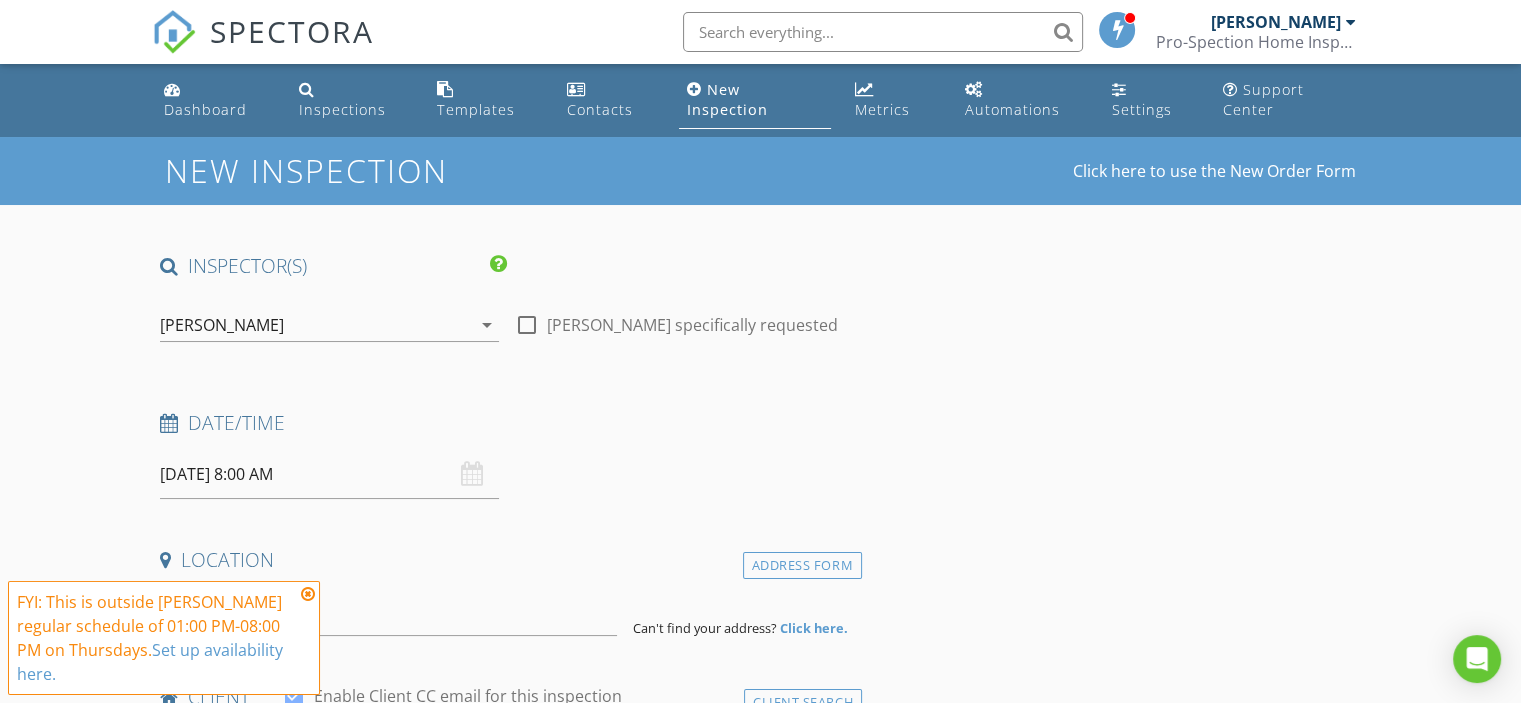 click on "07/10/2025 8:00 AM" at bounding box center (329, 474) 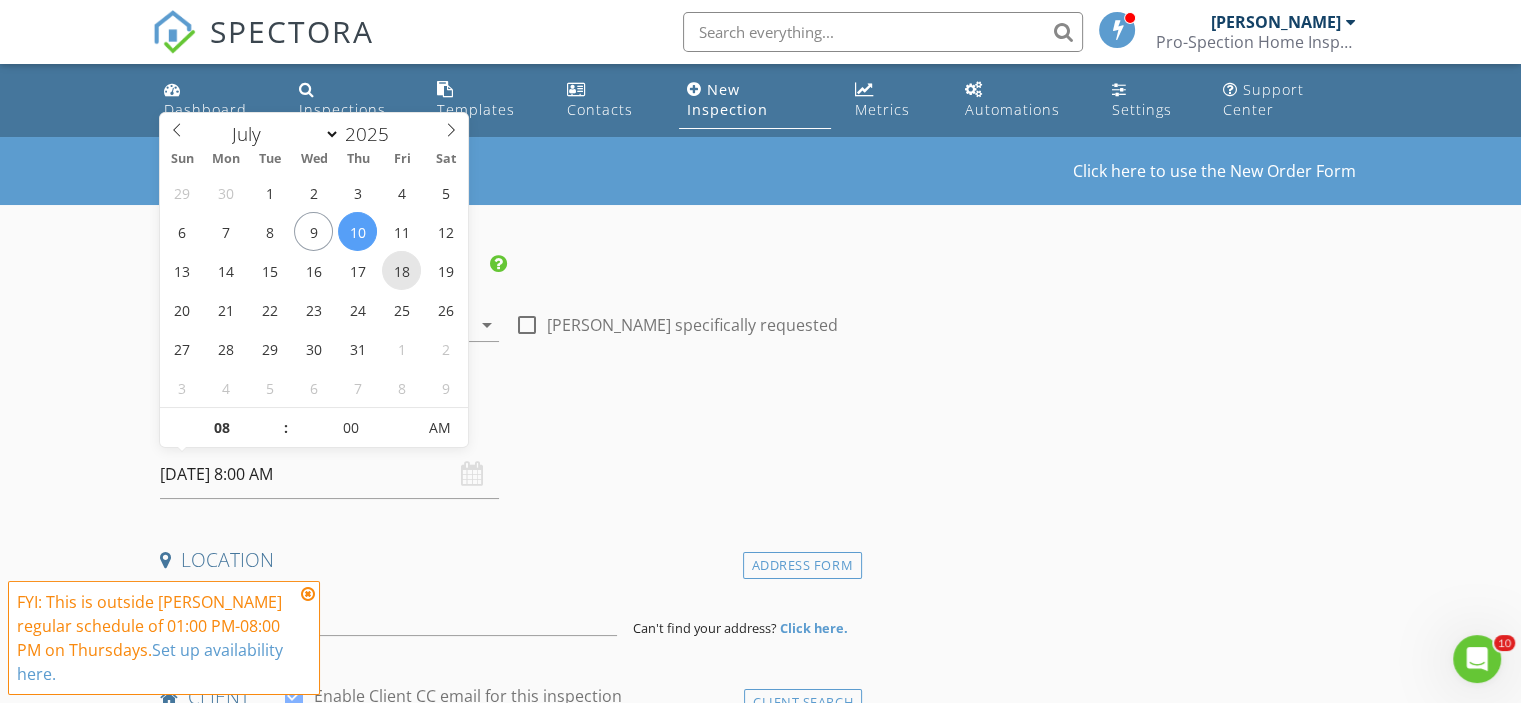 scroll, scrollTop: 0, scrollLeft: 0, axis: both 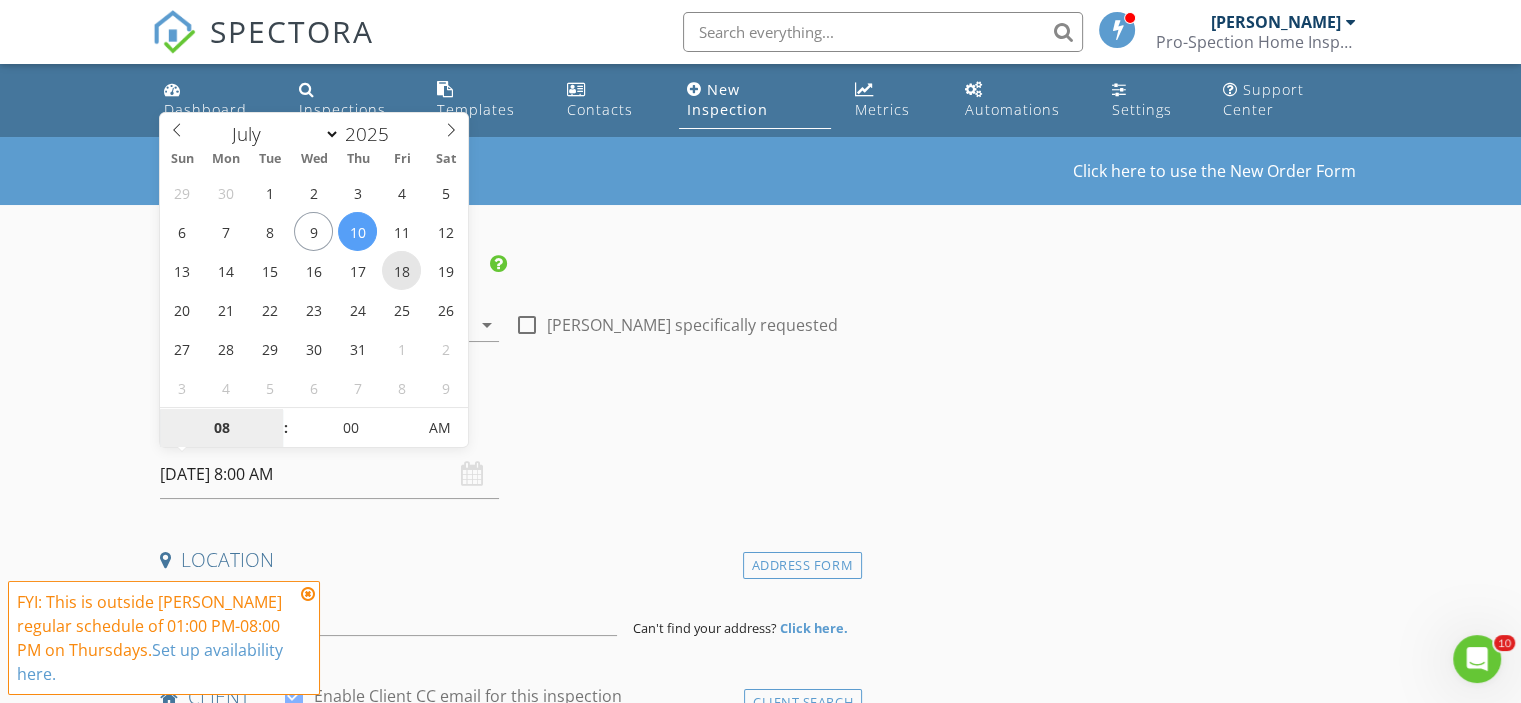 type on "07/18/2025 8:00 AM" 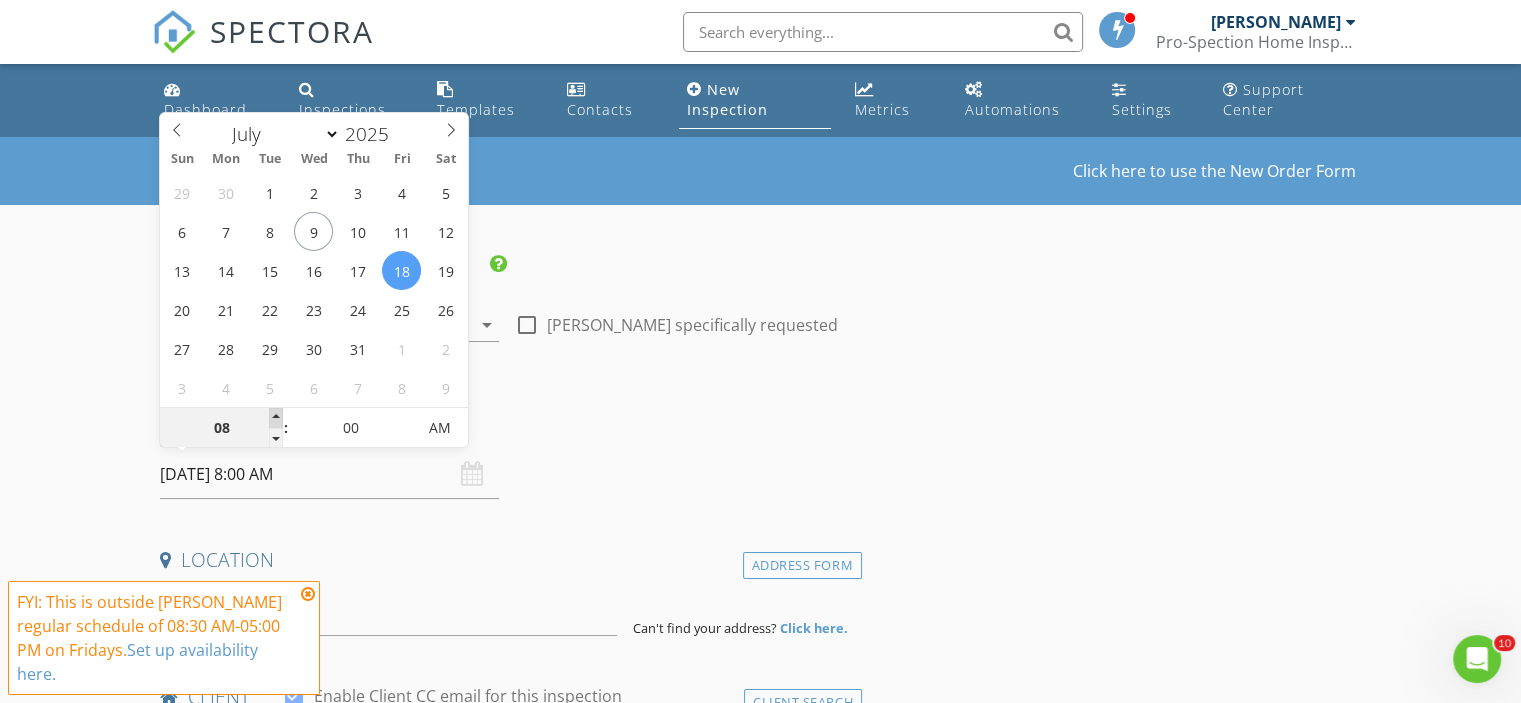 type on "09" 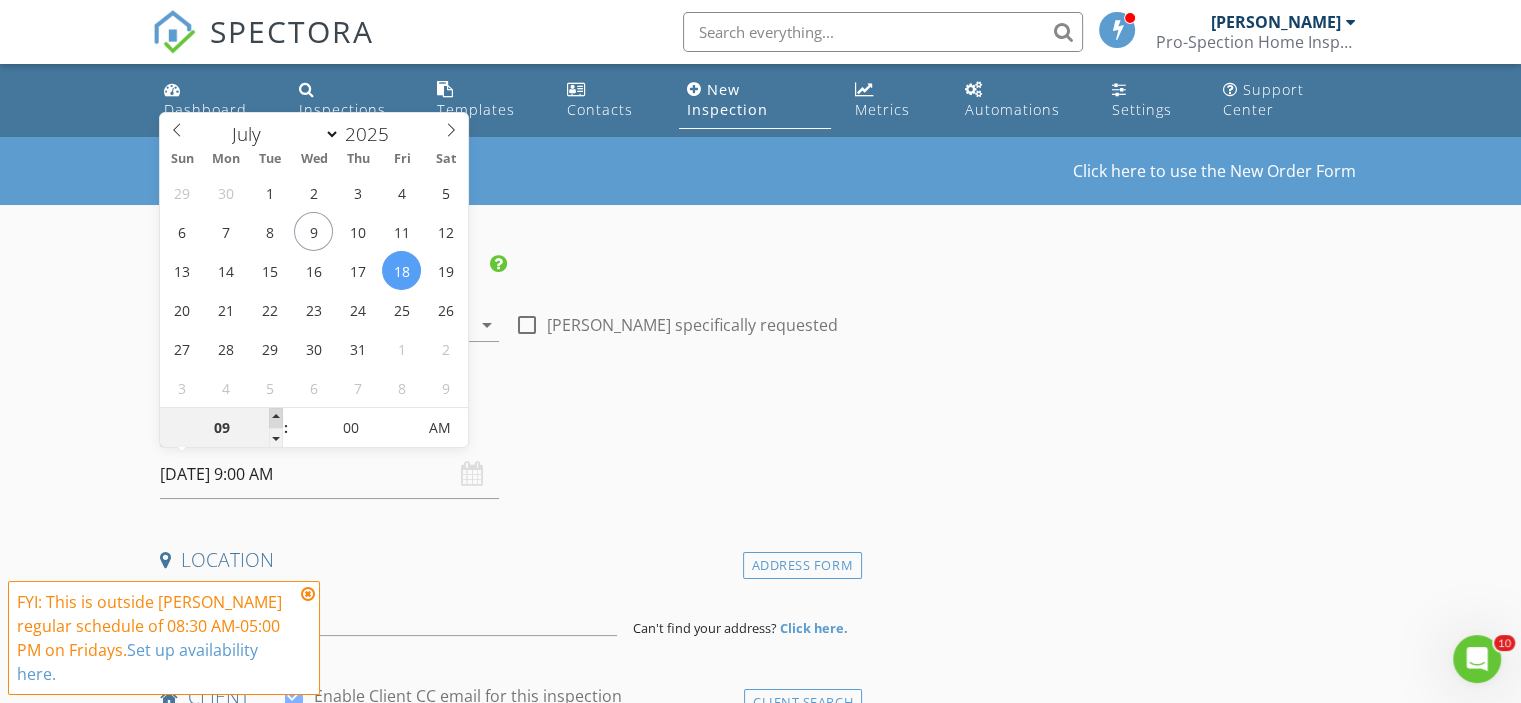 click at bounding box center [276, 418] 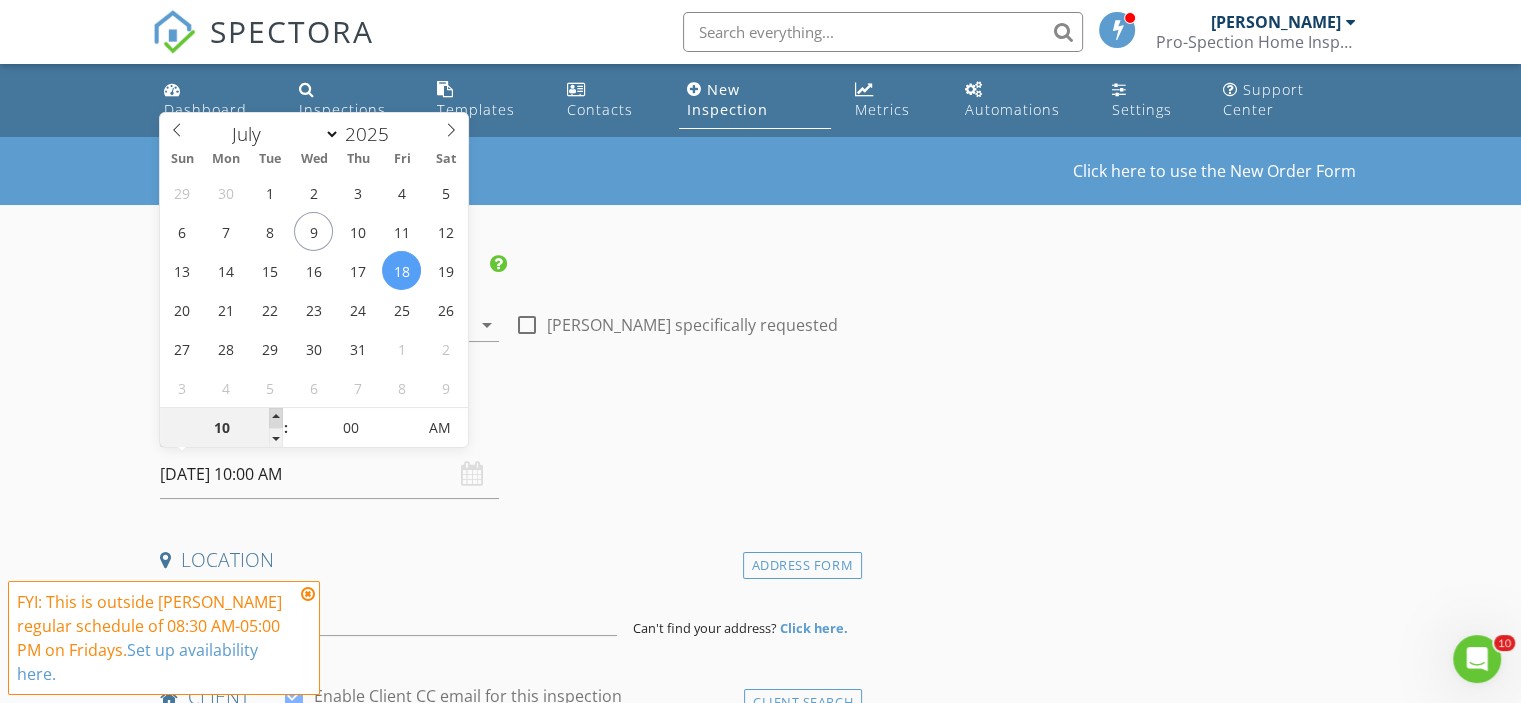 click at bounding box center (276, 418) 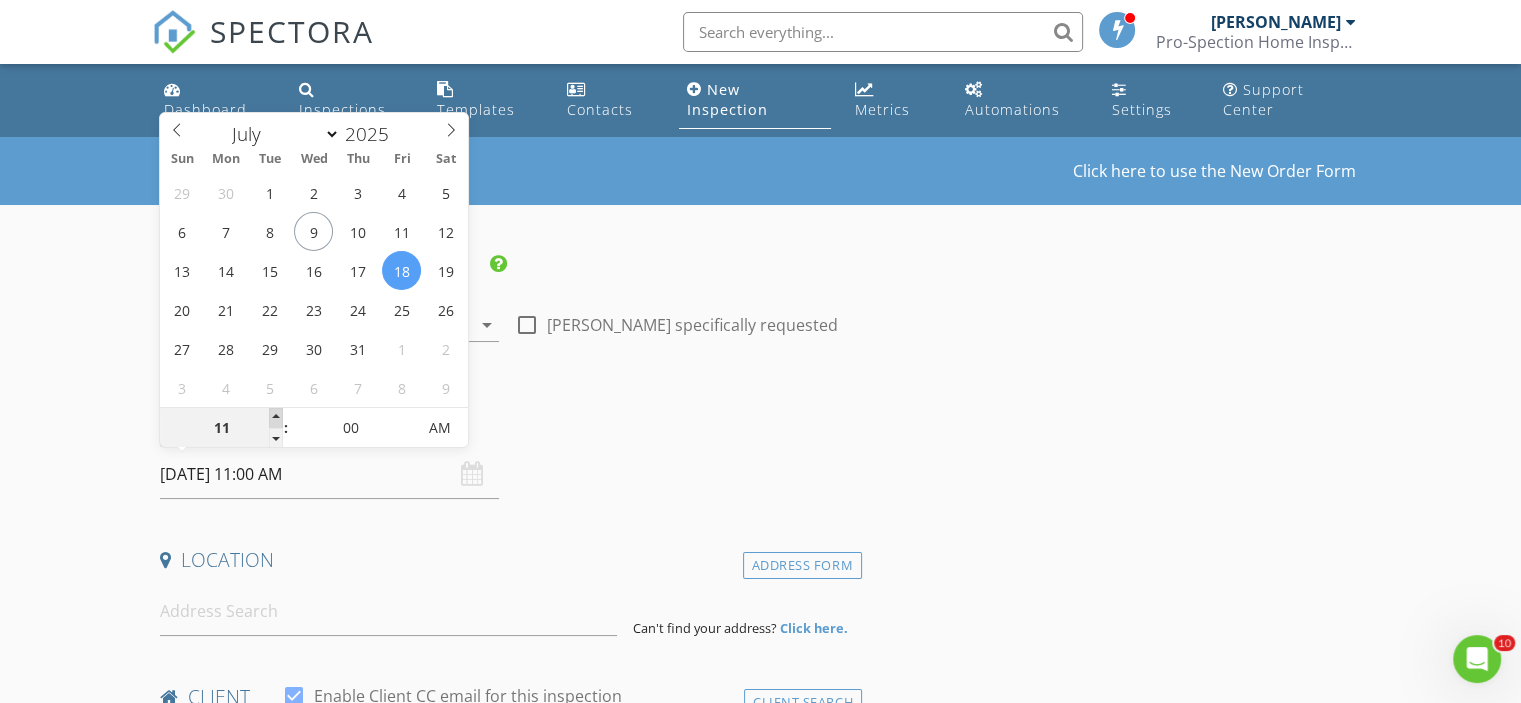 click at bounding box center (276, 418) 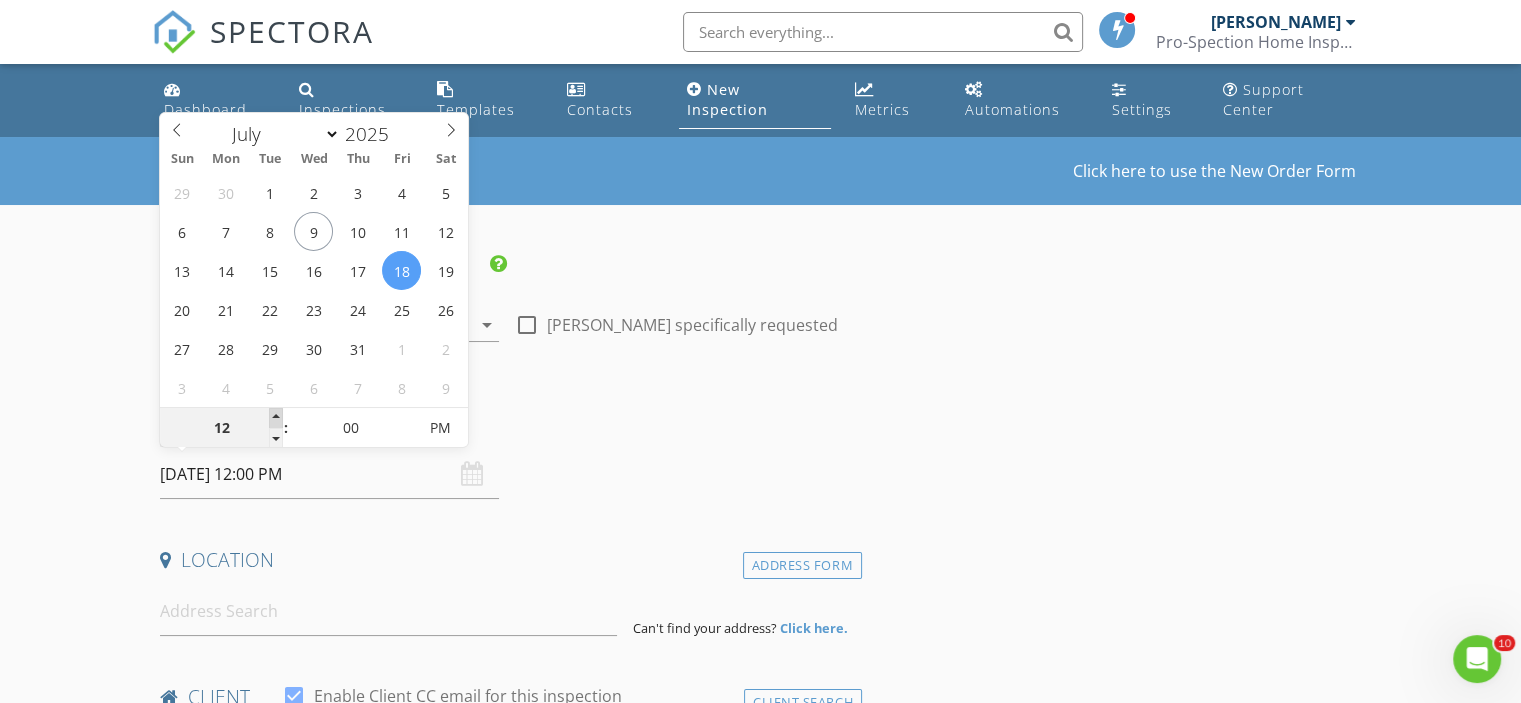 click at bounding box center [276, 418] 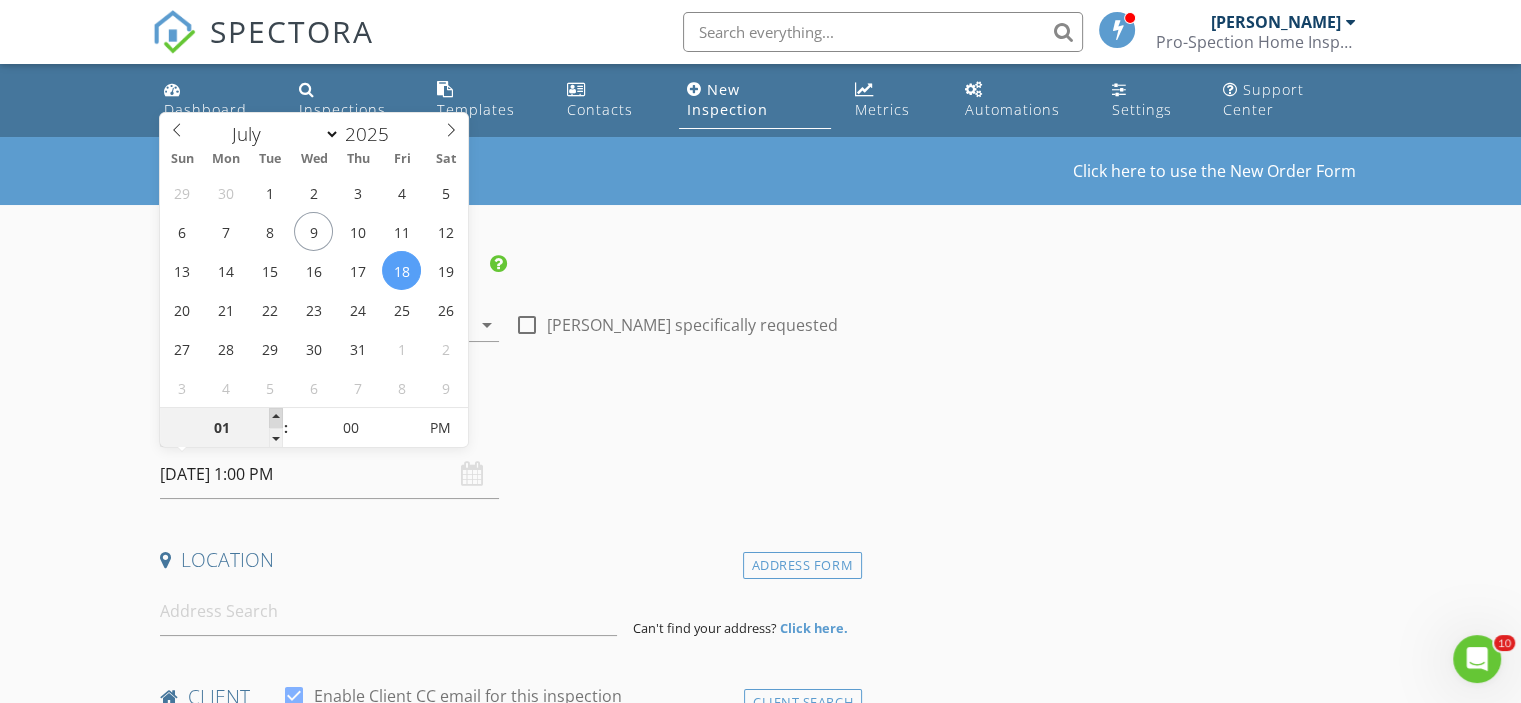 click at bounding box center [276, 418] 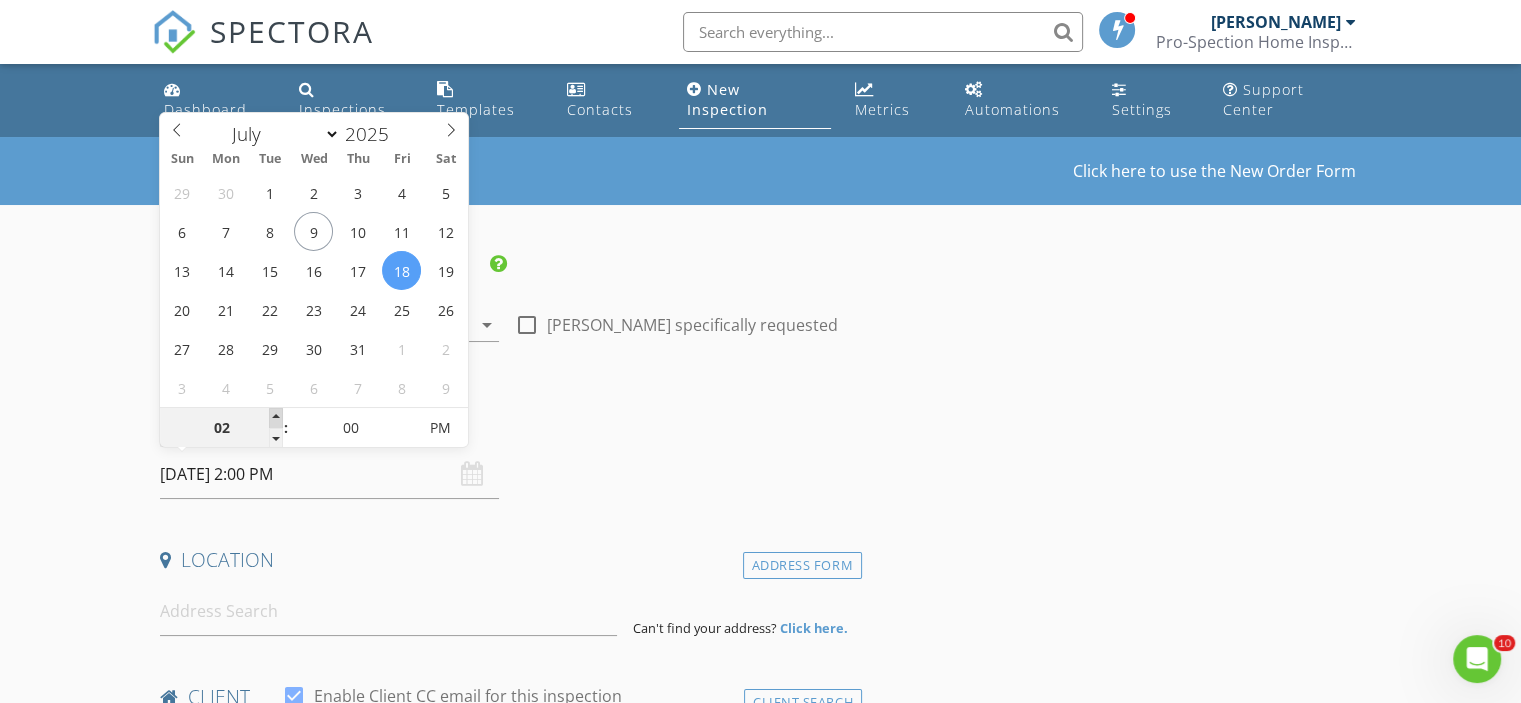 click at bounding box center [276, 418] 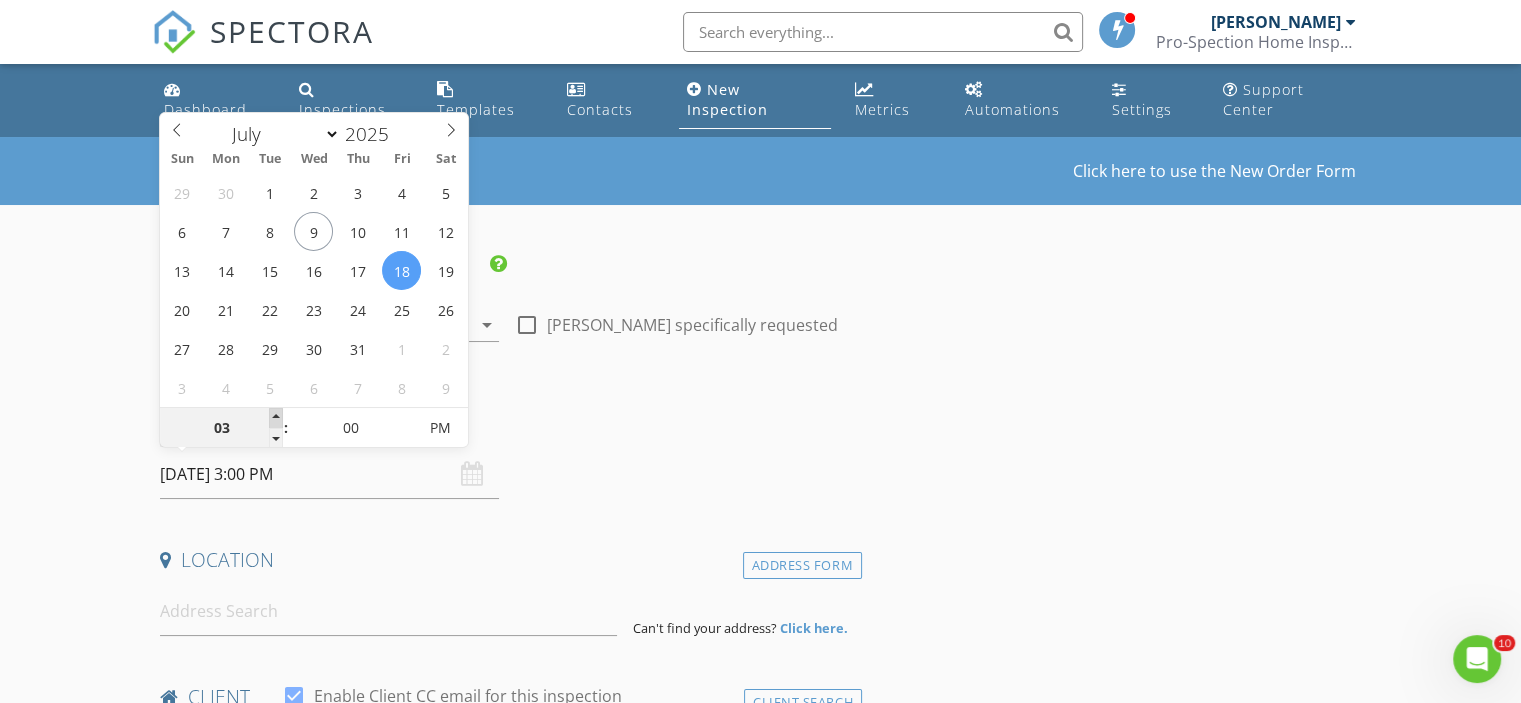 click at bounding box center [276, 418] 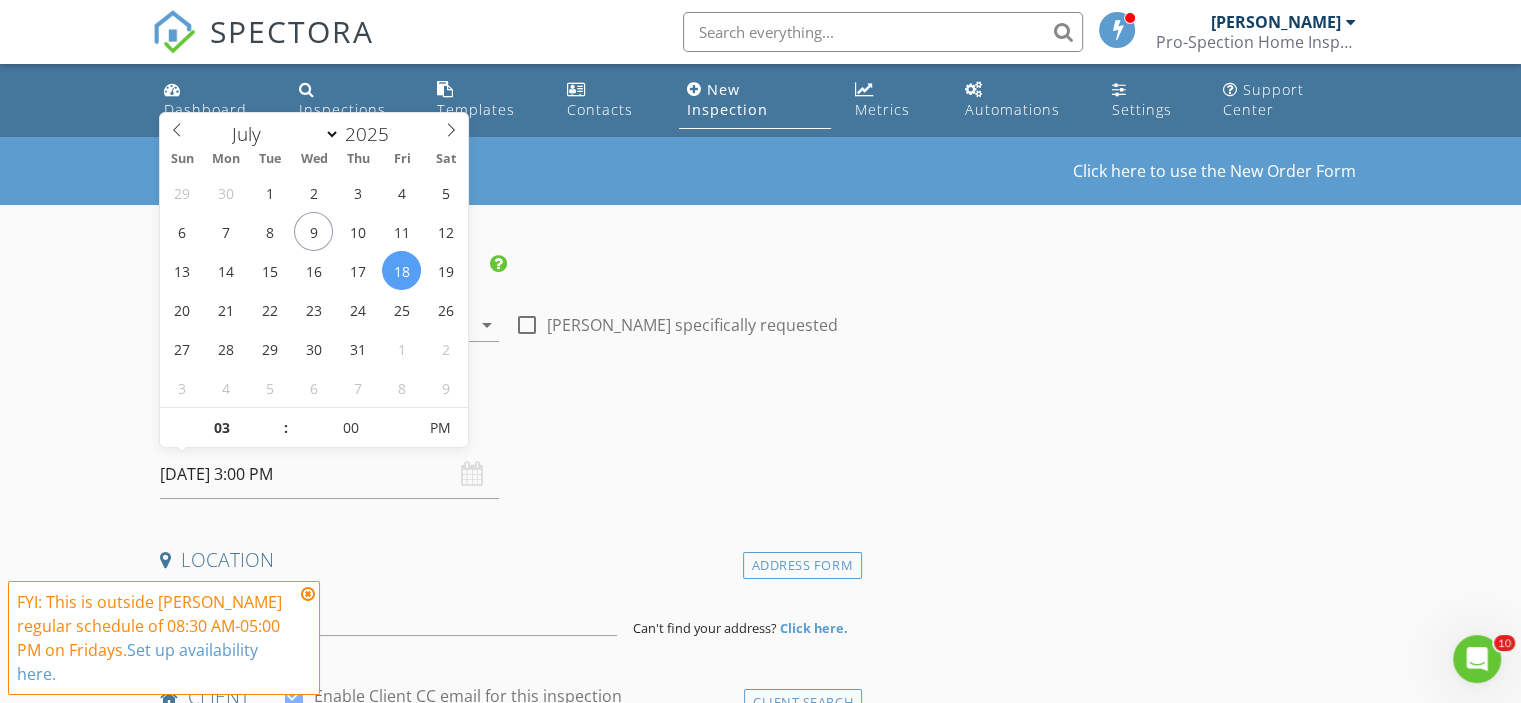 click at bounding box center (308, 594) 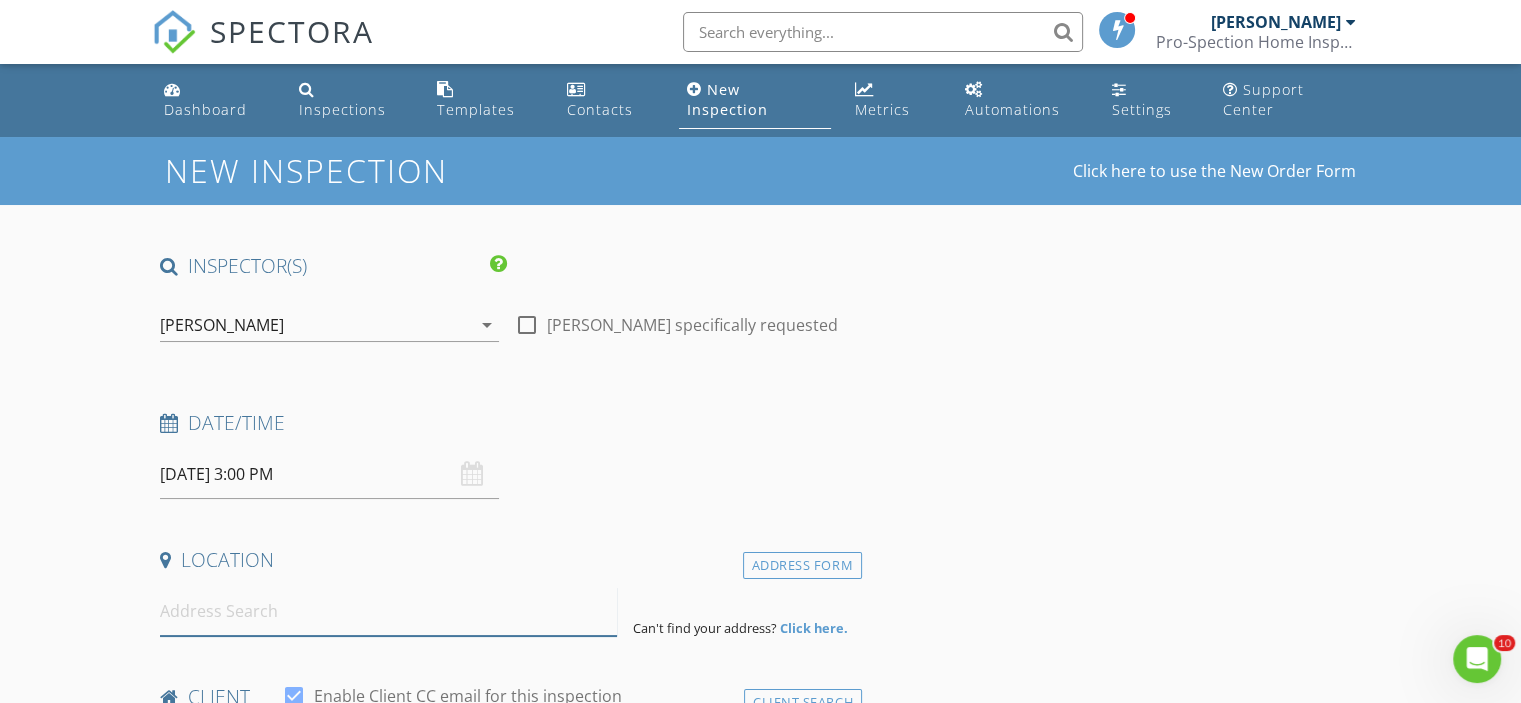 click at bounding box center (388, 611) 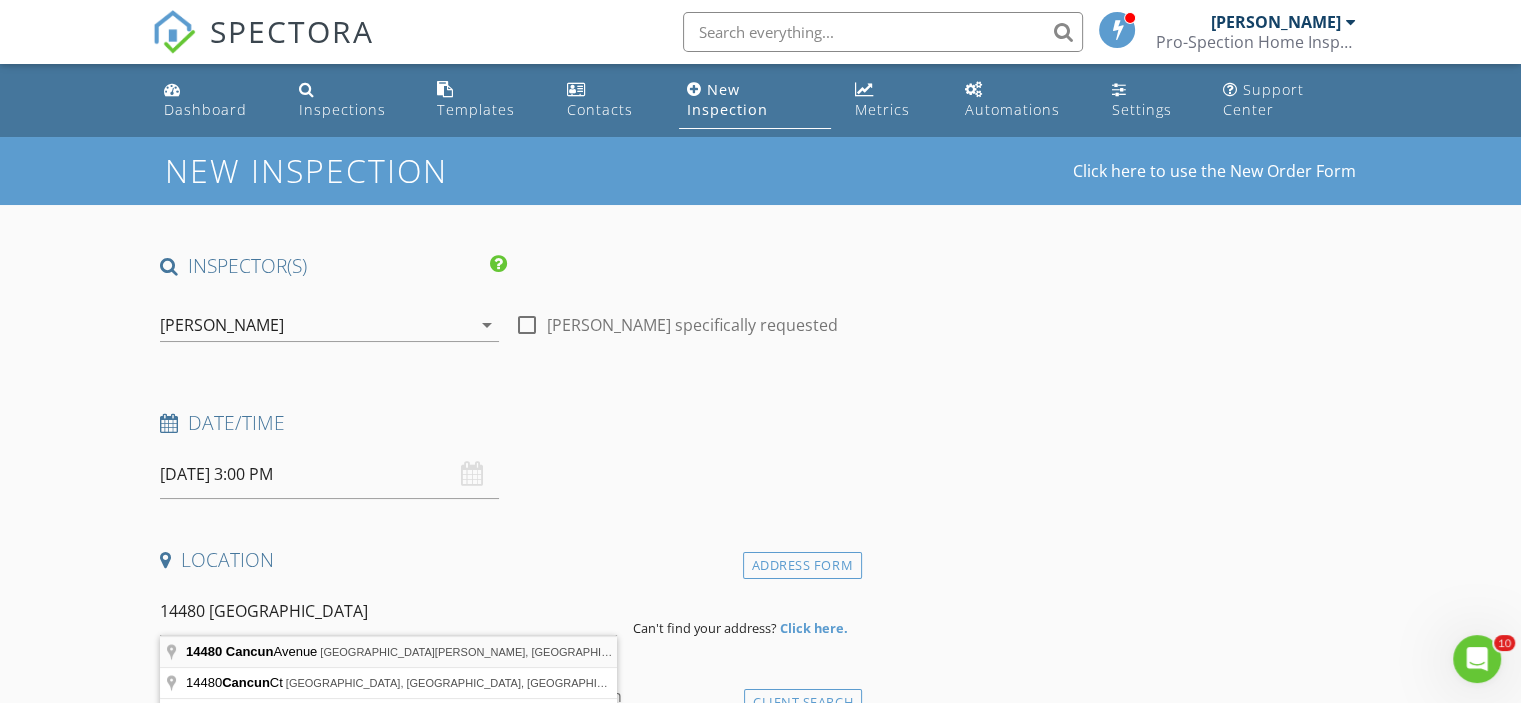 type on "14480 Cancun Avenue, Fort Pierce, FL, USA" 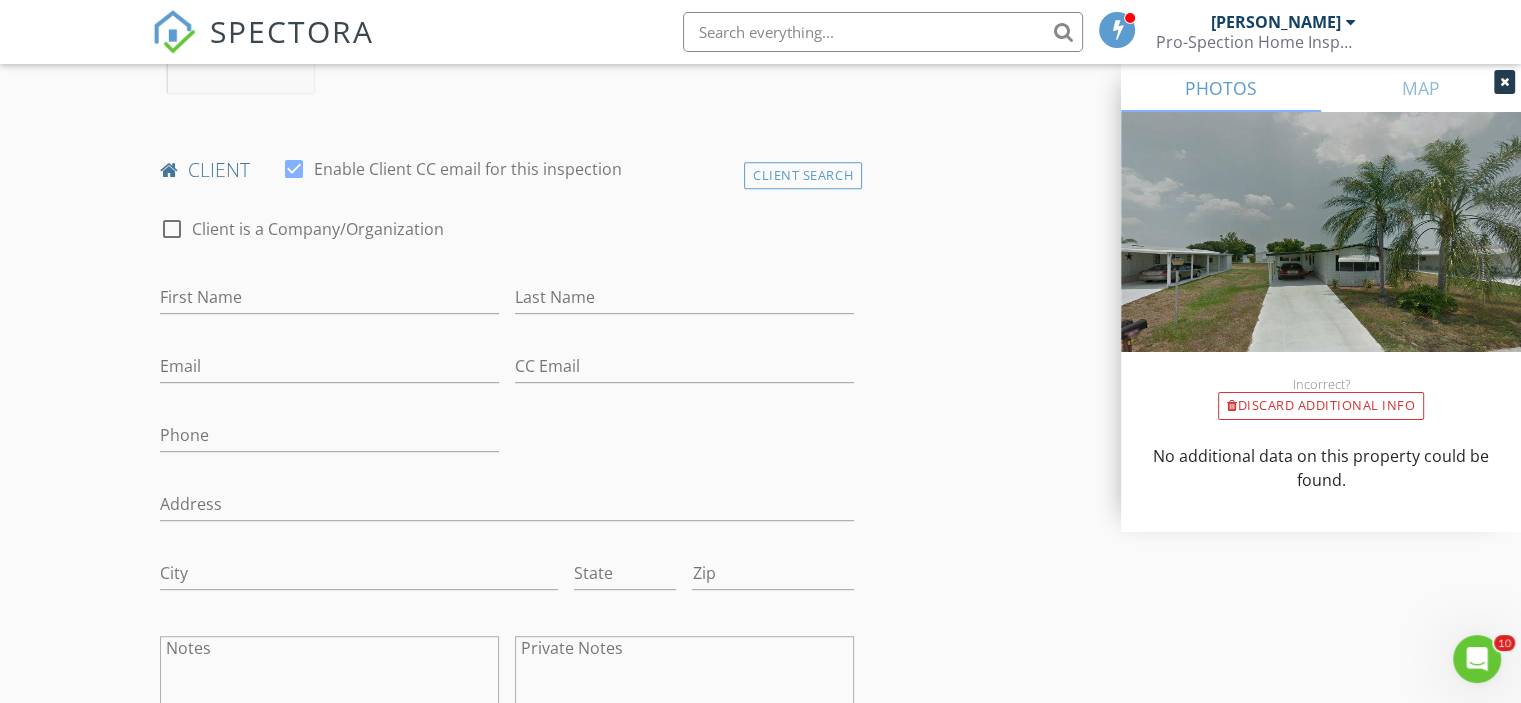 scroll, scrollTop: 992, scrollLeft: 0, axis: vertical 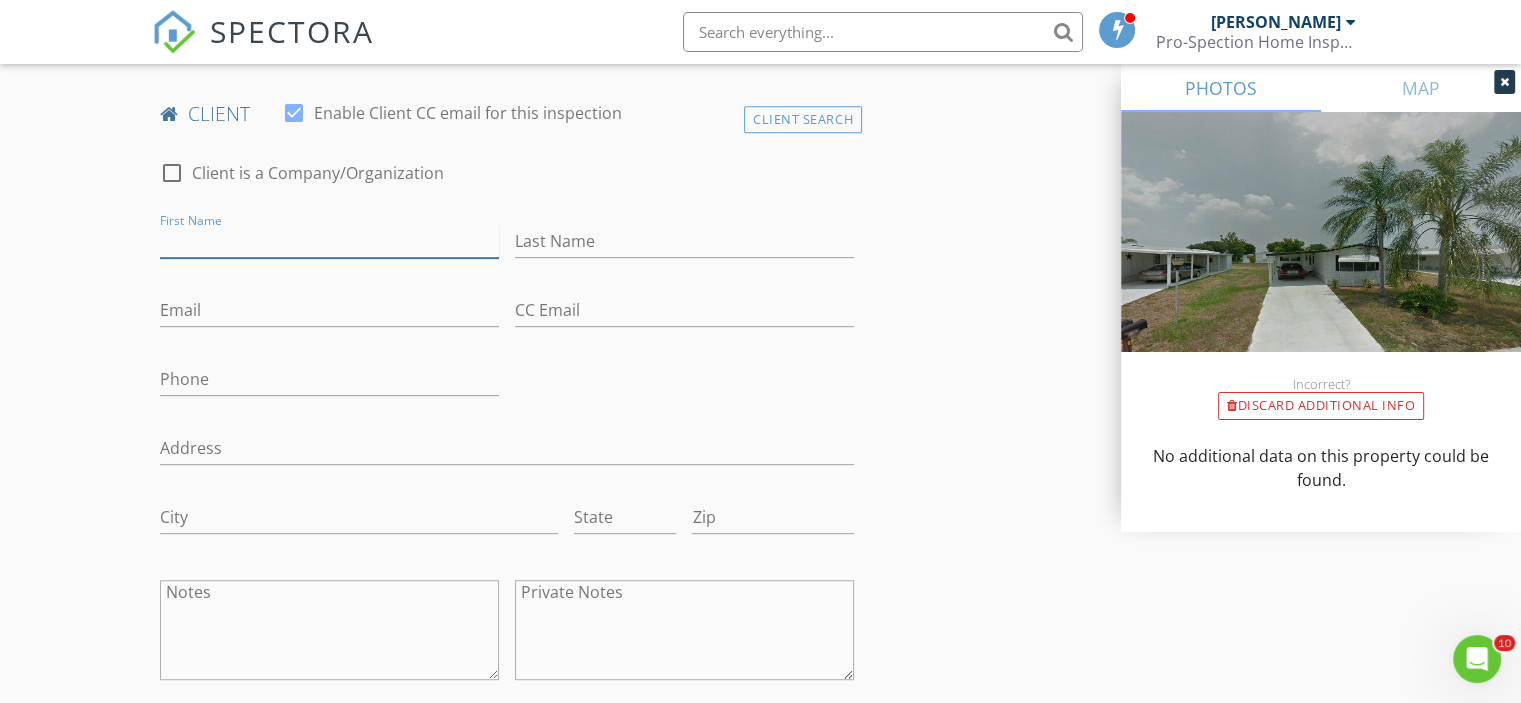 click on "First Name" at bounding box center (329, 241) 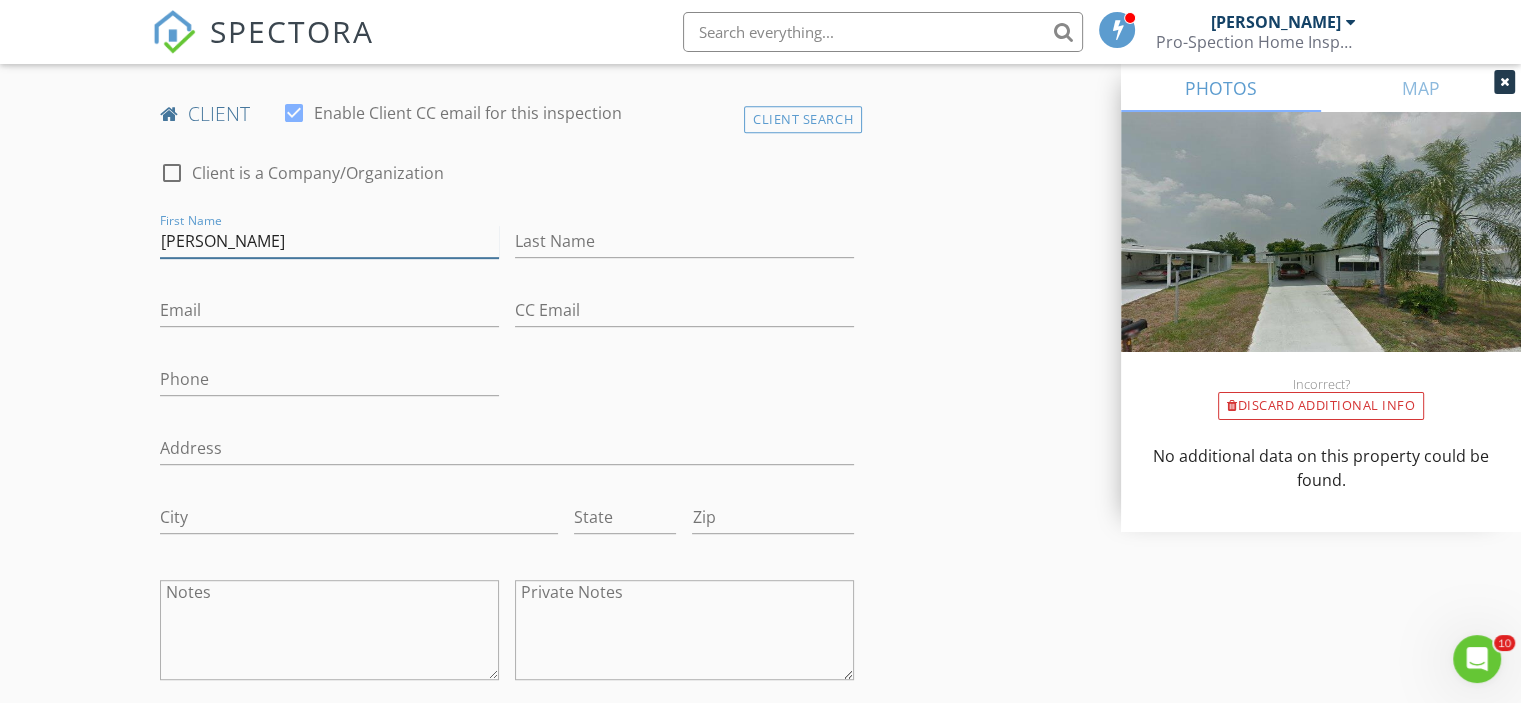 type on "Larry" 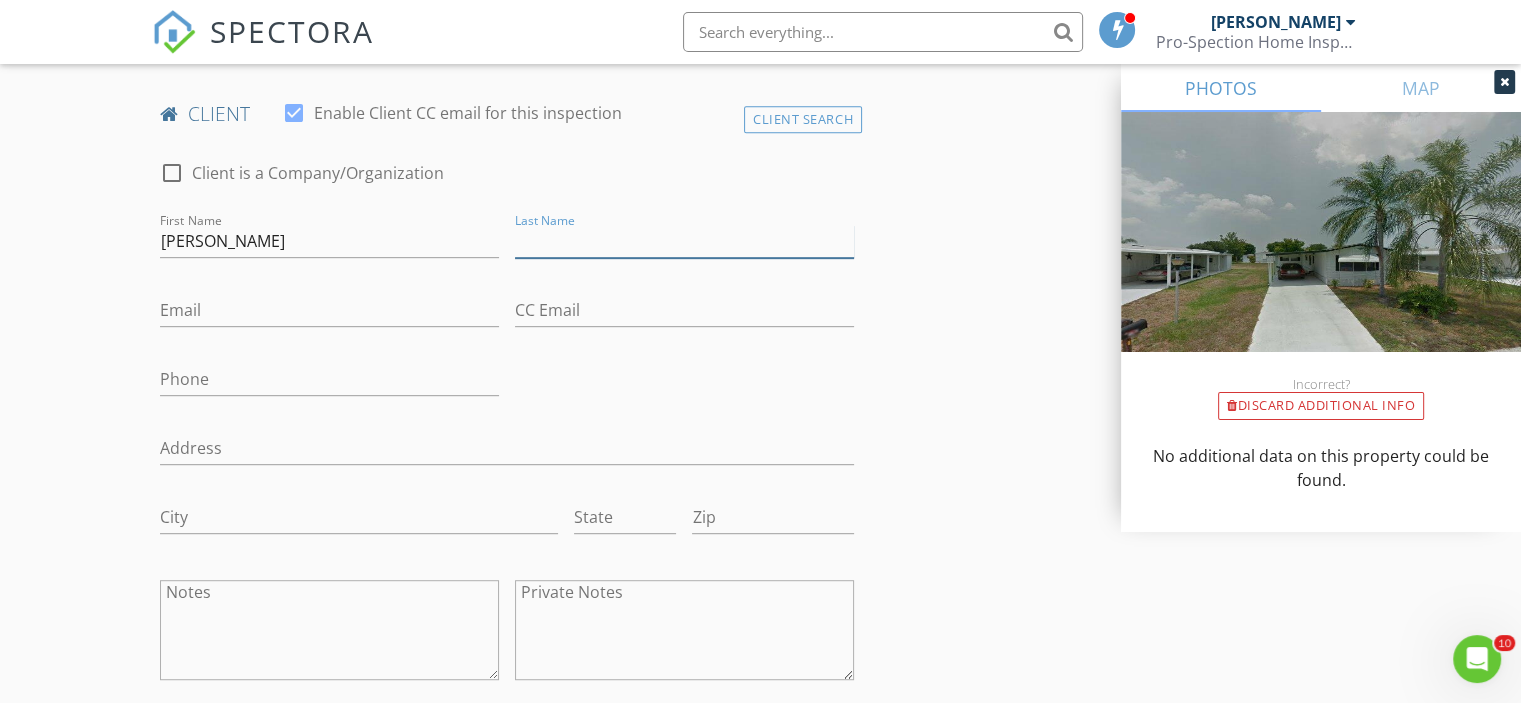 click on "Last Name" at bounding box center [684, 241] 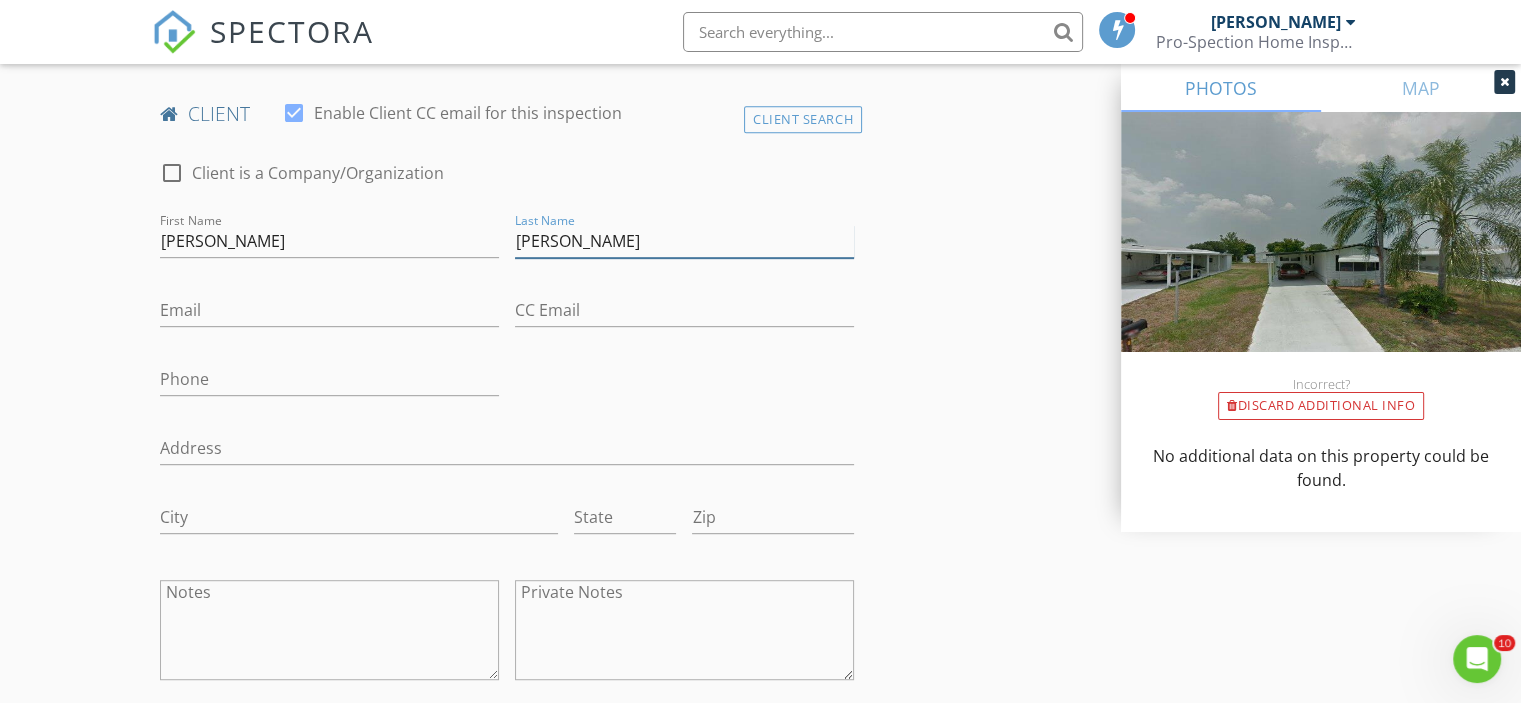 type on "Edwards" 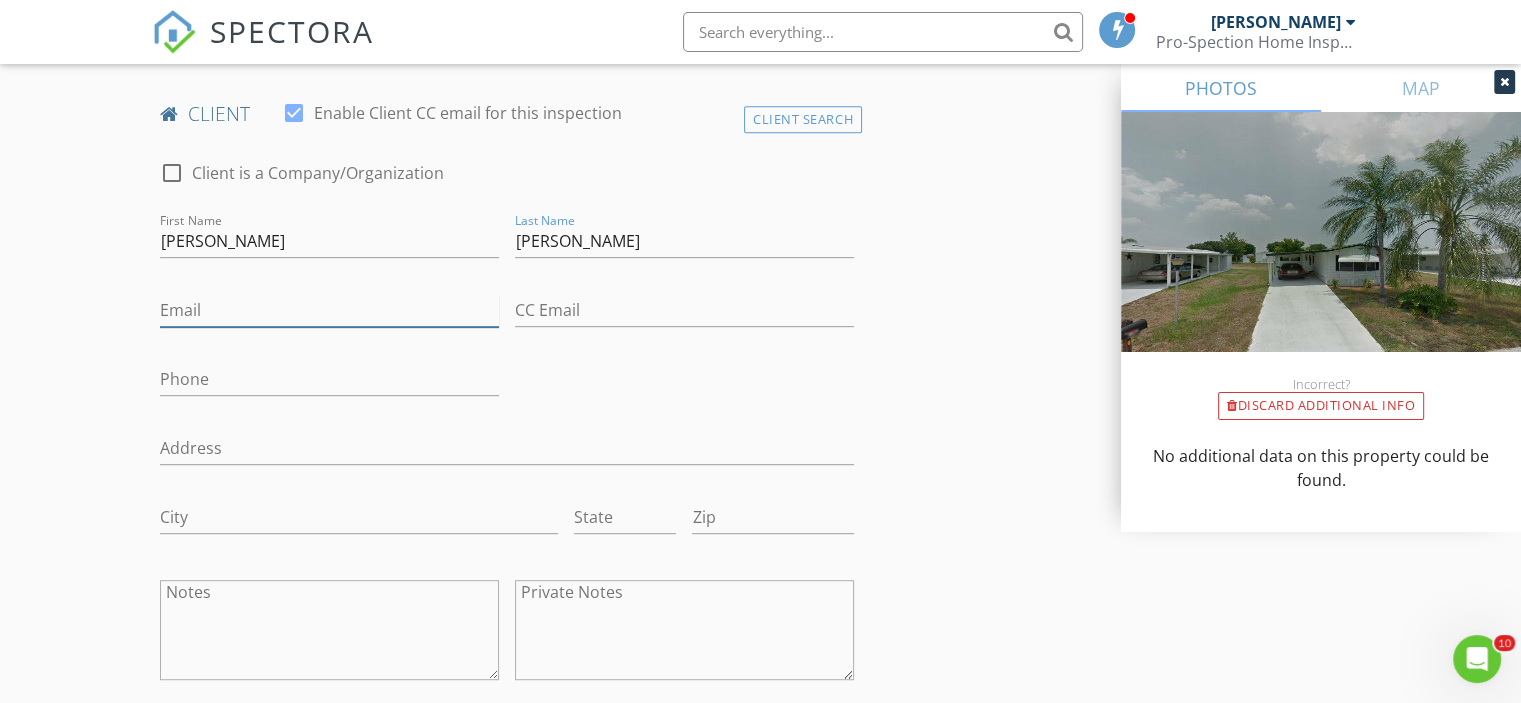 click on "Email" at bounding box center (329, 310) 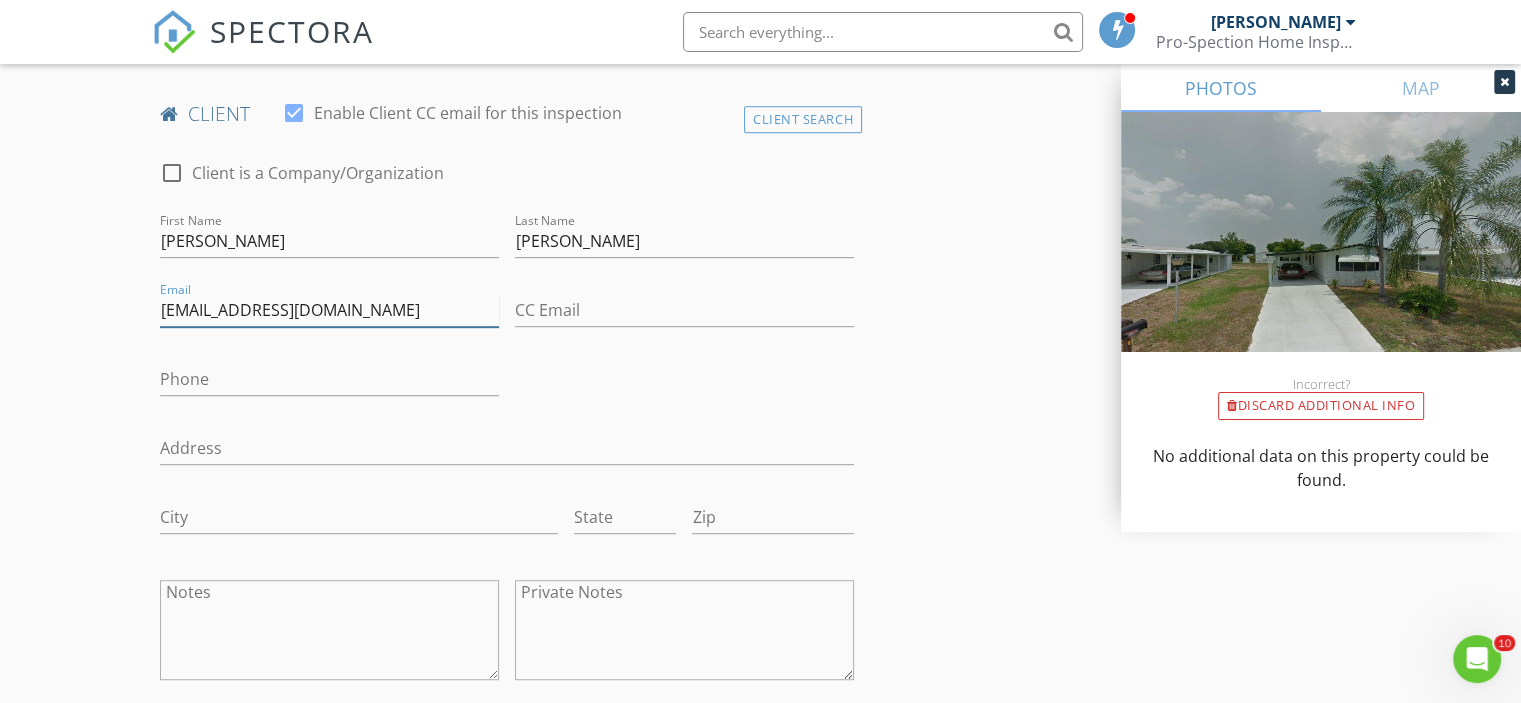 type on "larryed01@gmail.com" 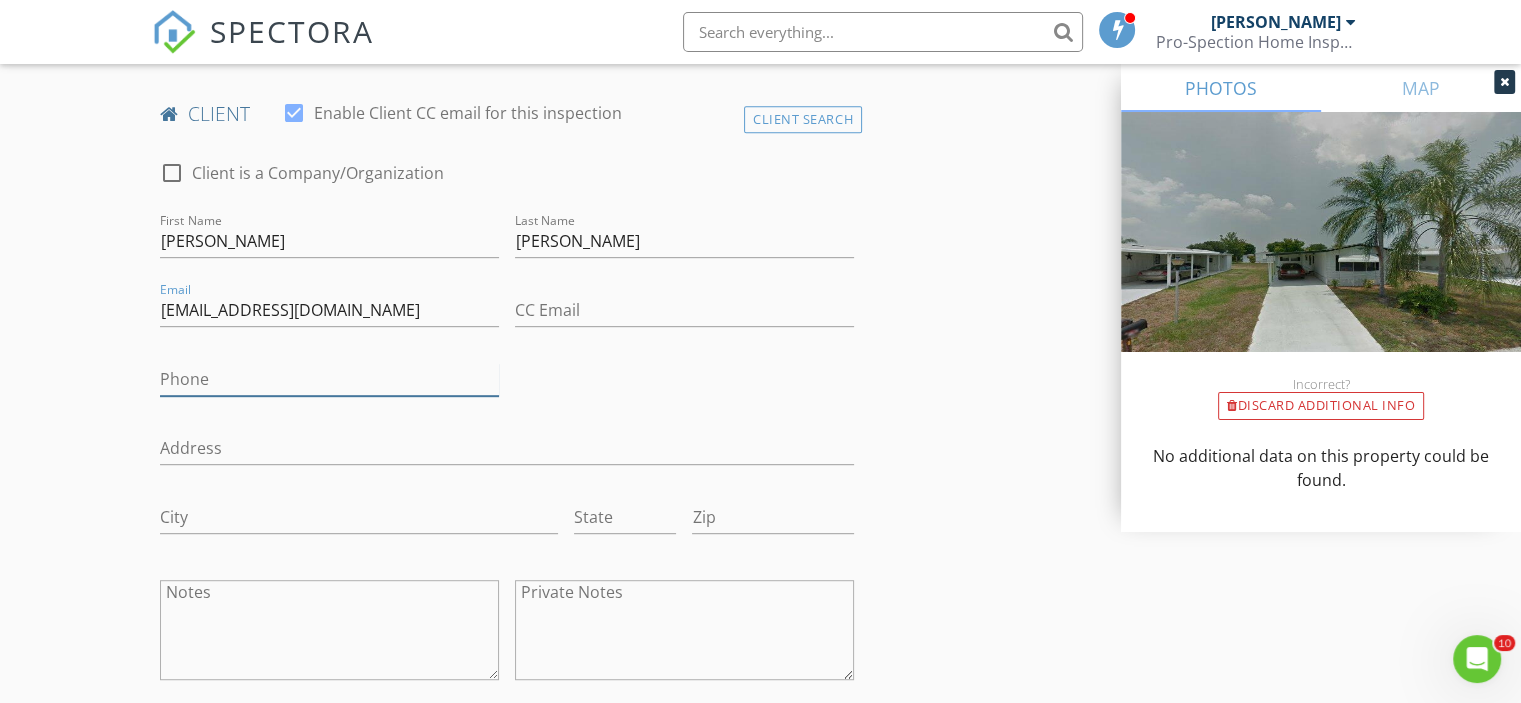 click on "Phone" at bounding box center [329, 379] 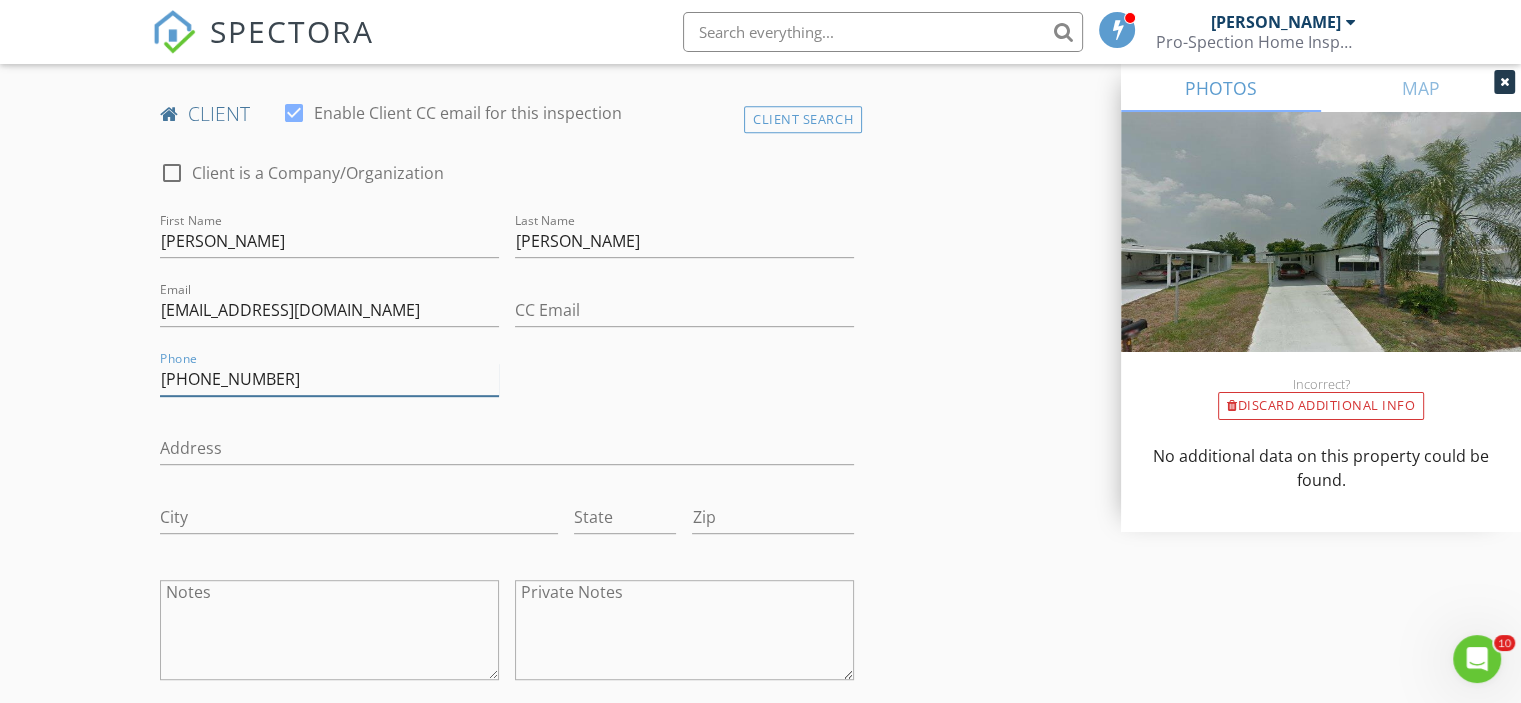 type on "248-909-6778" 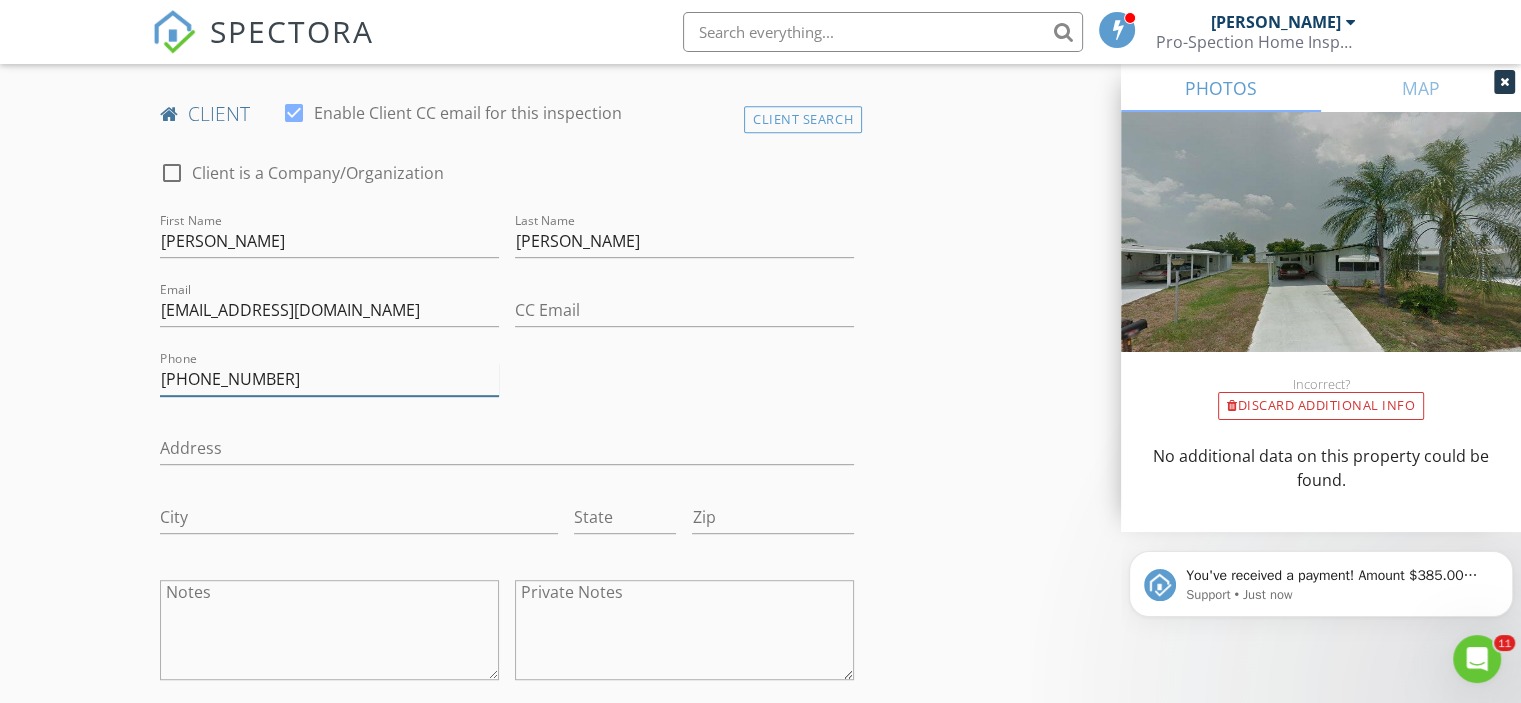 scroll, scrollTop: 0, scrollLeft: 0, axis: both 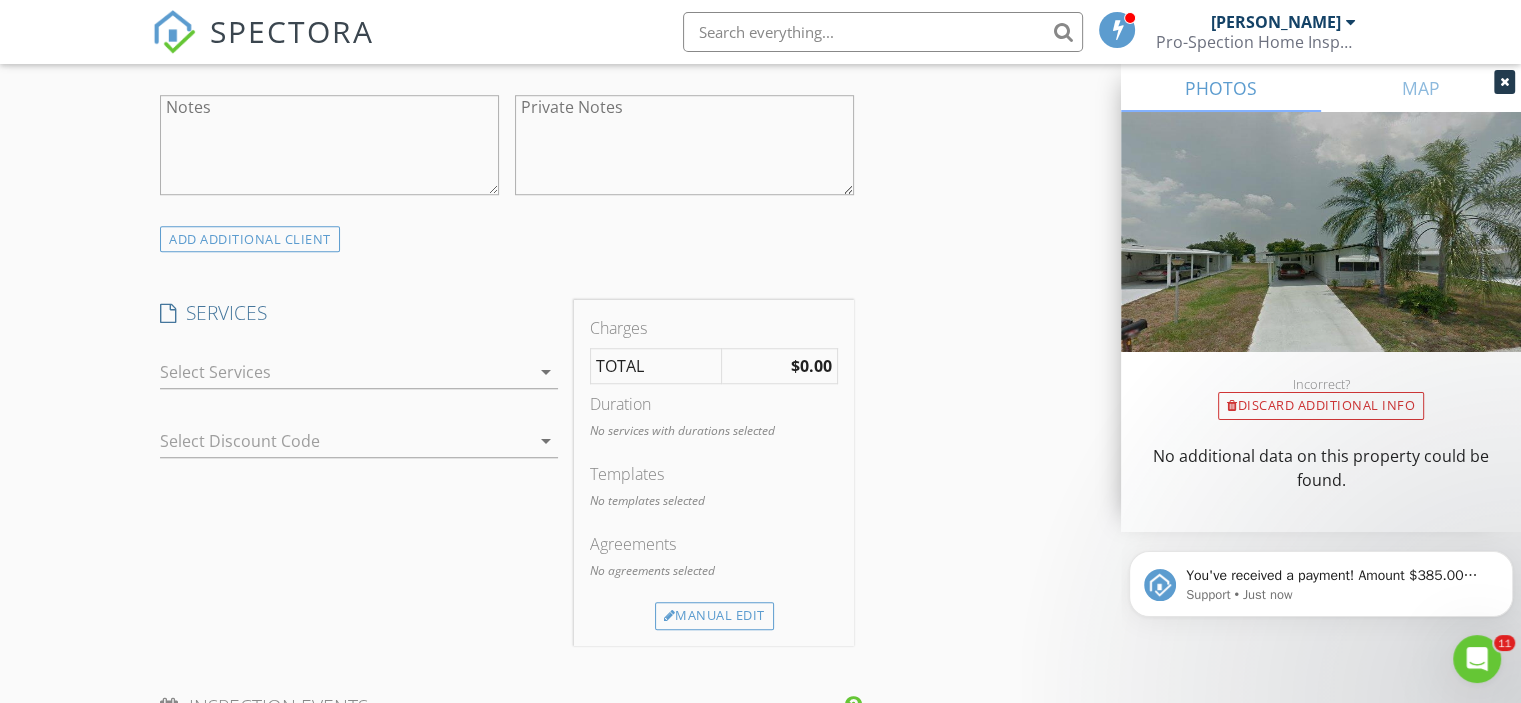 click on "INSPECTOR(S)
check_box   Justin Kirch   PRIMARY   Justin Kirch arrow_drop_down   check_box_outline_blank Justin Kirch specifically requested
Date/Time
07/18/2025 3:00 PM
Location
Address Search       Address 14480 Cancun Ave   Unit   City Fort Pierce   State FL   Zip 34951   County St. Lucie     Square Feet   Year Built   Foundation arrow_drop_down     Justin Kirch     32.0 miles     (an hour)
client
check_box Enable Client CC email for this inspection   Client Search     check_box_outline_blank Client is a Company/Organization     First Name Larry   Last Name Edwards   Email larryed01@gmail.com   CC Email   Phone 248-909-6778   Address   City   State   Zip       Notes   Private Notes
ADD ADDITIONAL client
SERVICES
check_box_outline_blank   4-Point Inspection" at bounding box center (760, 474) 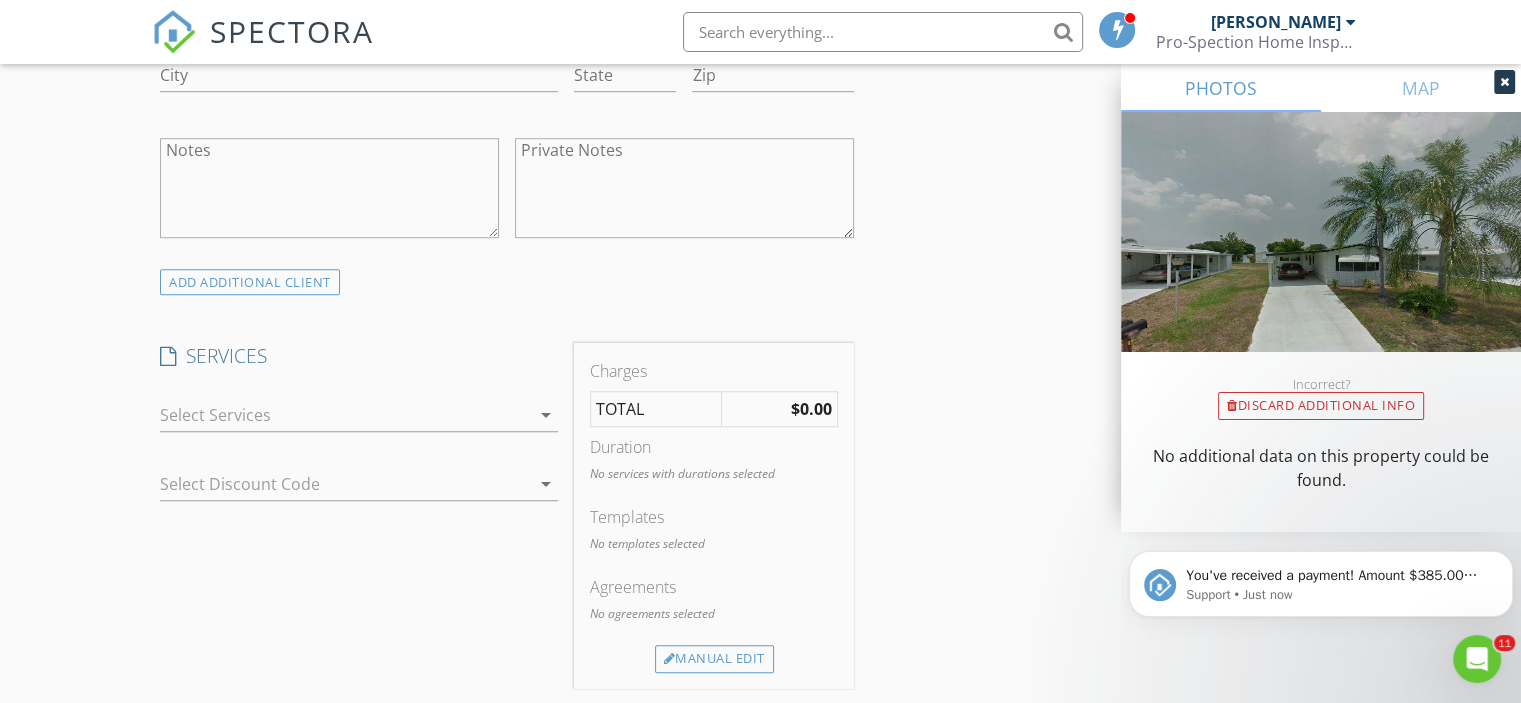 click on "arrow_drop_down" at bounding box center (546, 415) 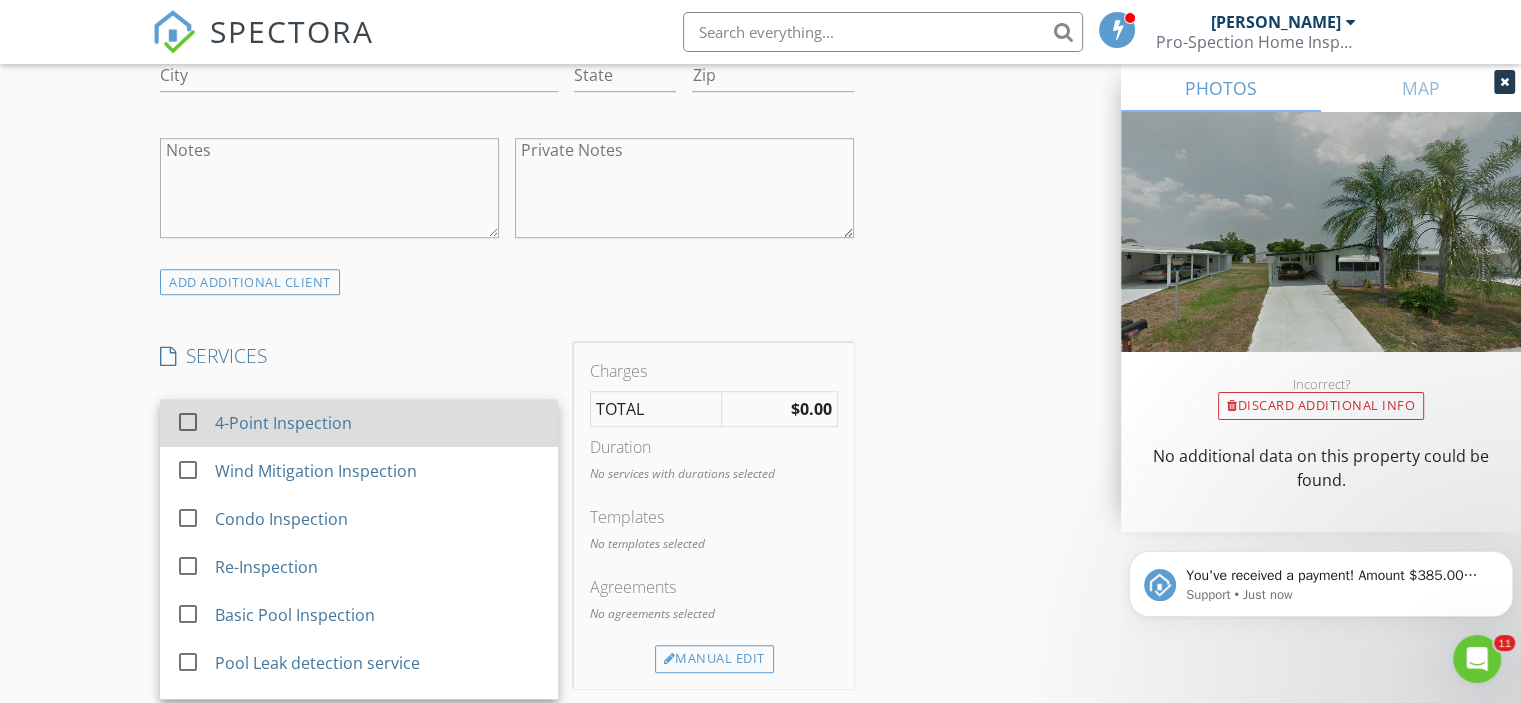 click at bounding box center (188, 422) 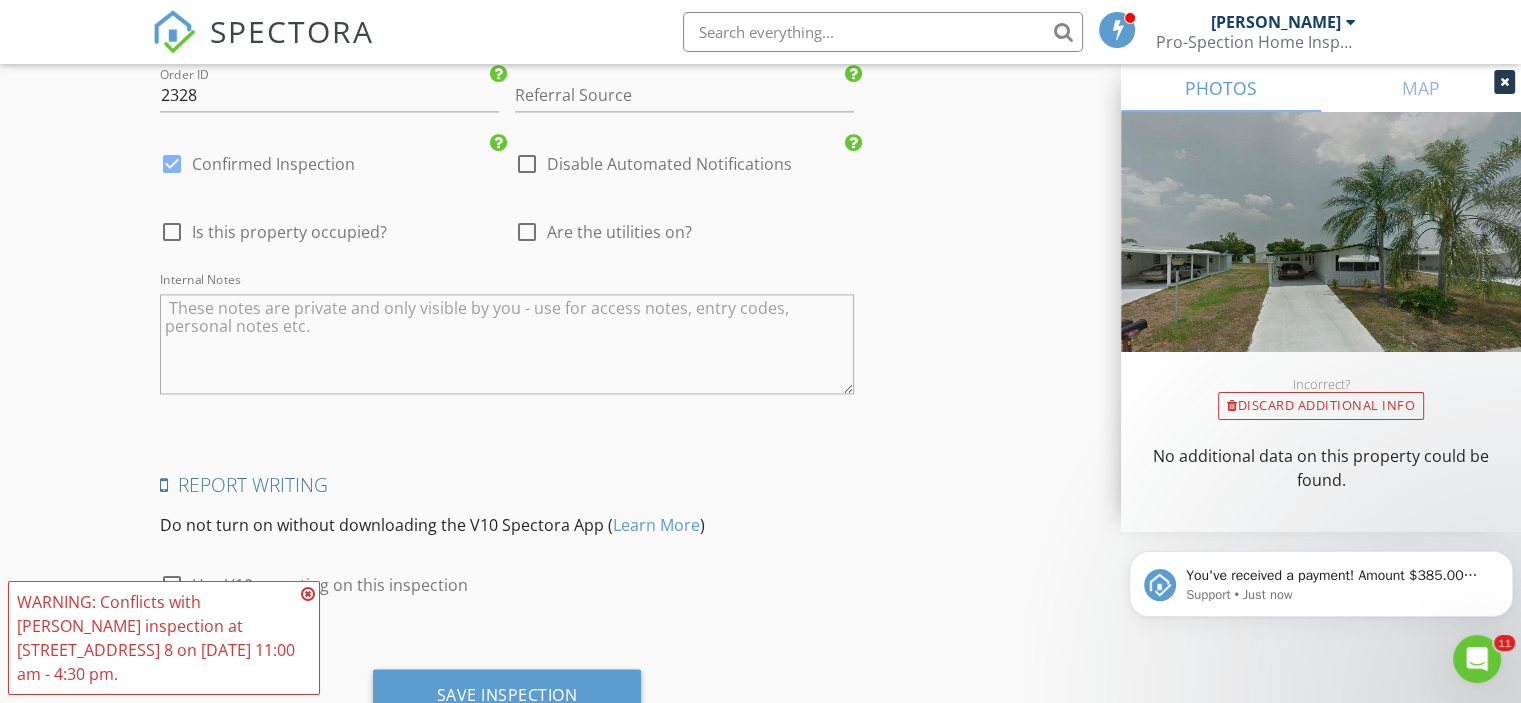scroll, scrollTop: 3003, scrollLeft: 0, axis: vertical 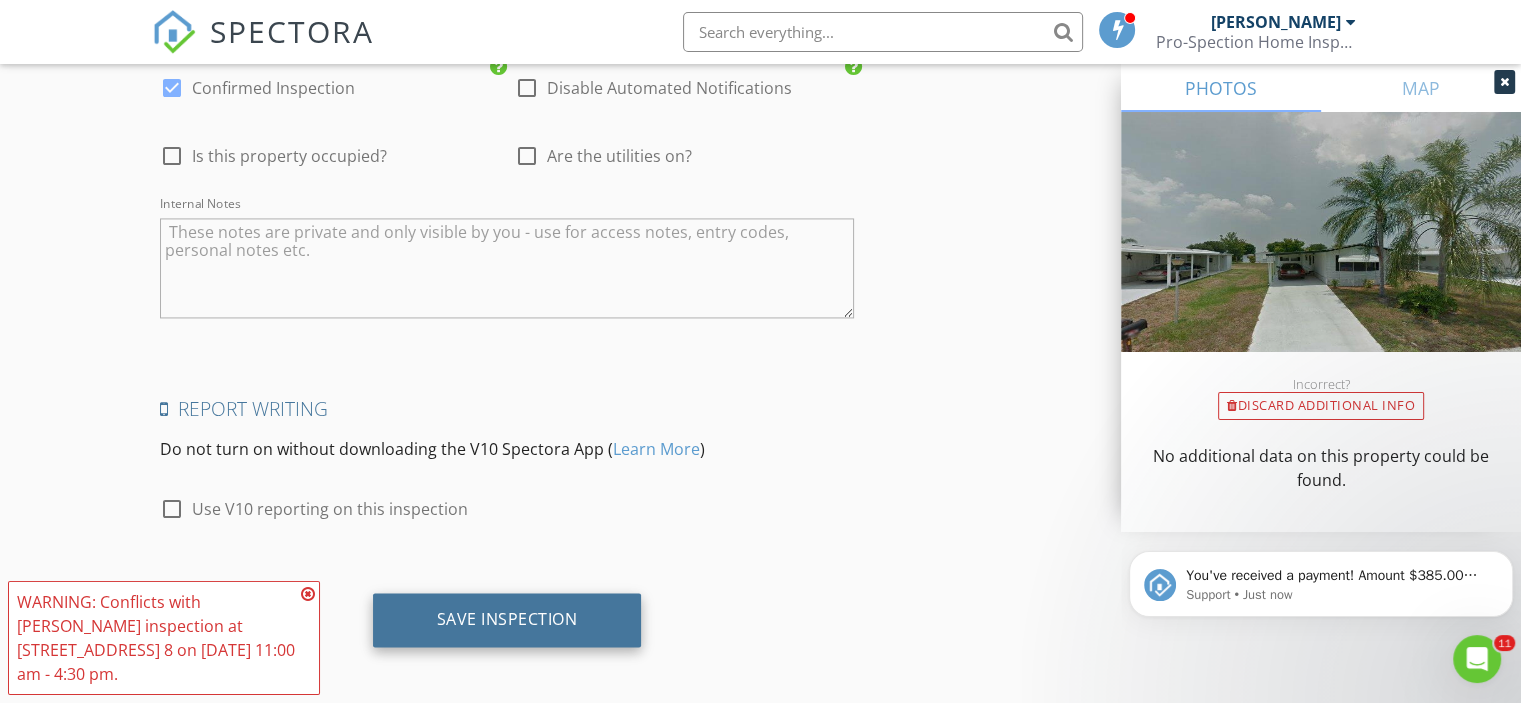 click on "Save Inspection" at bounding box center (507, 620) 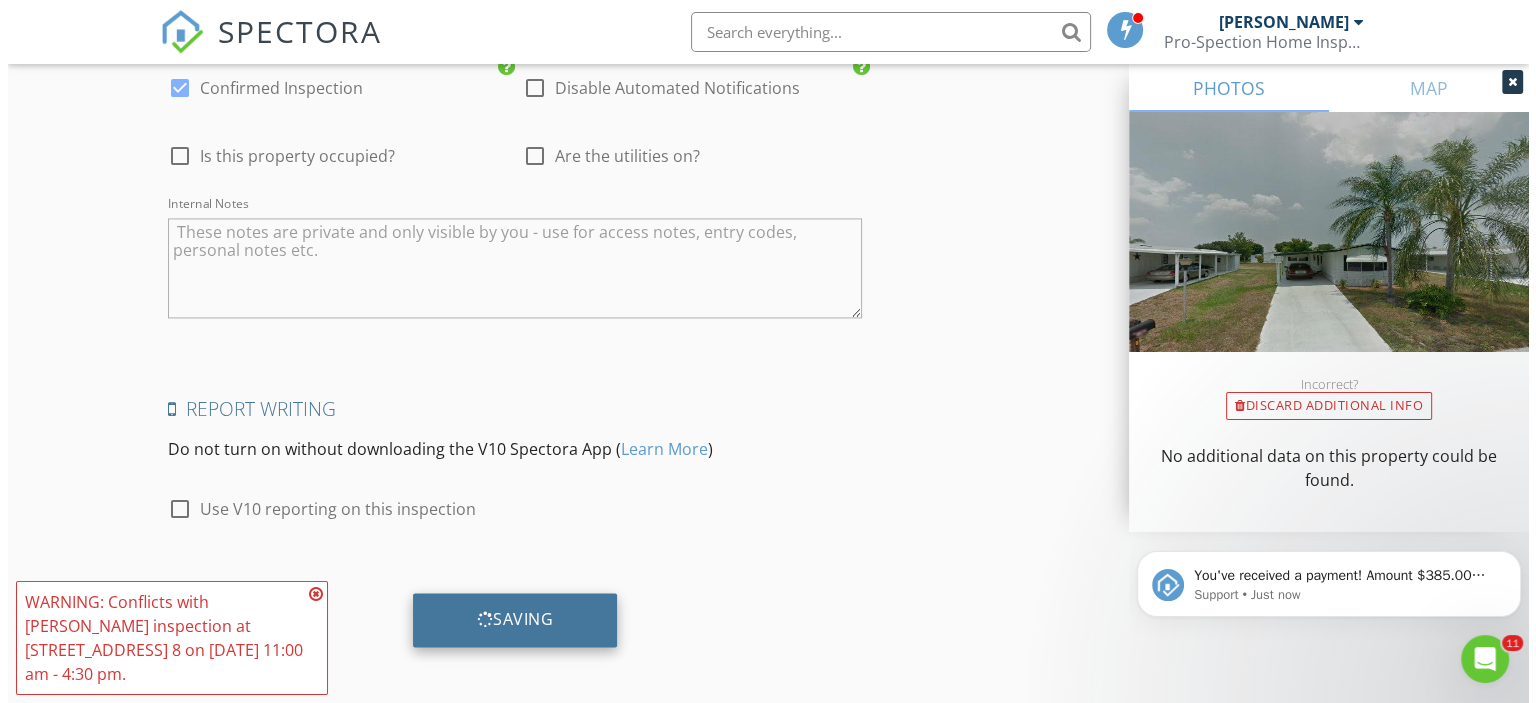 scroll, scrollTop: 2983, scrollLeft: 0, axis: vertical 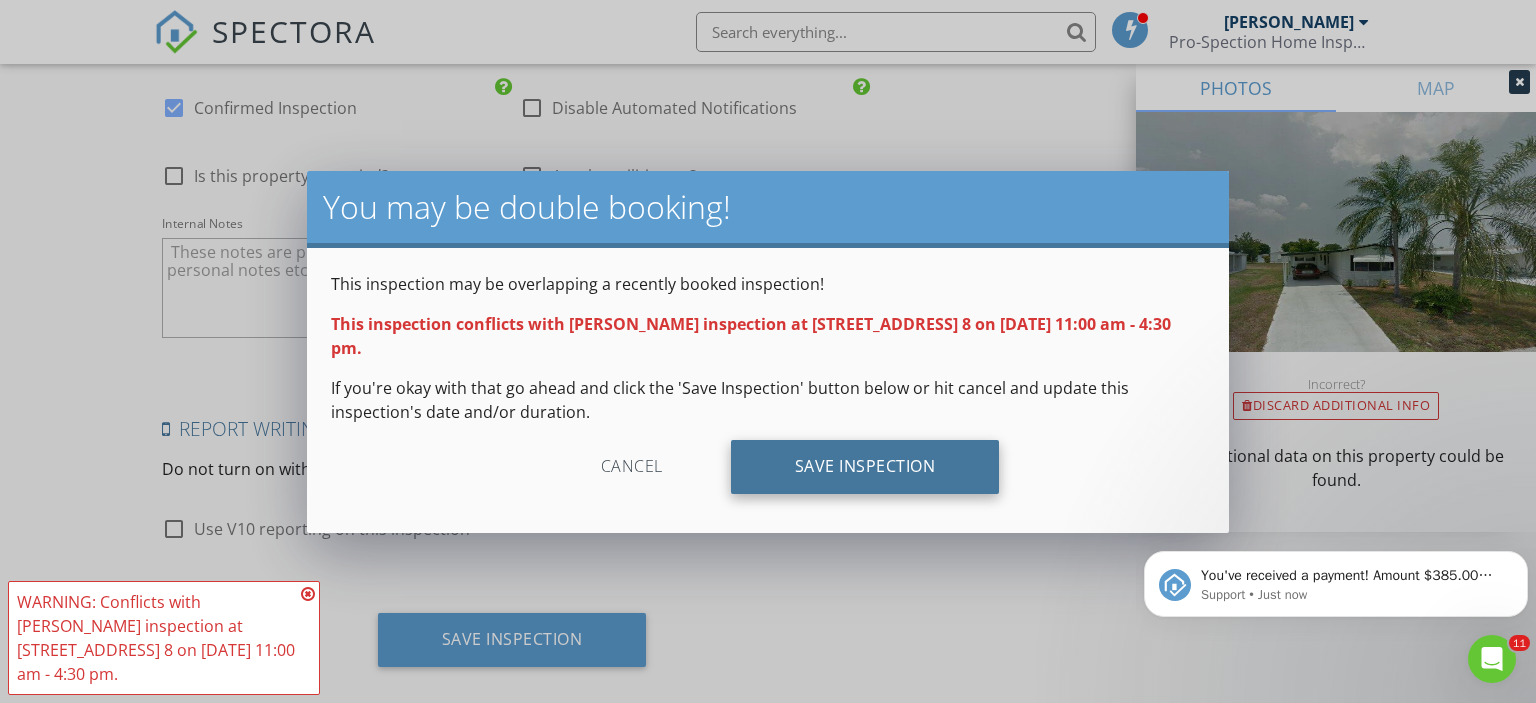 click on "Save Inspection" at bounding box center [865, 467] 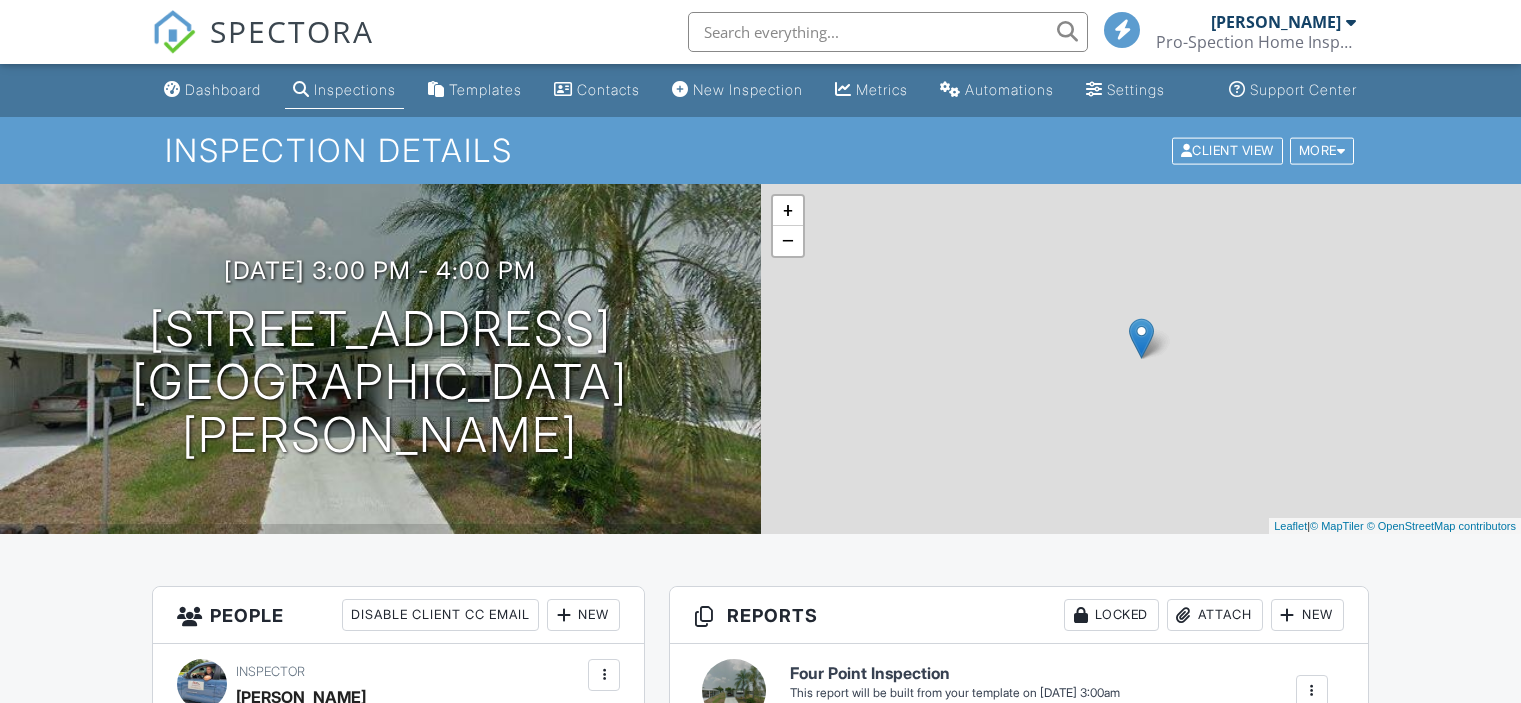 scroll, scrollTop: 0, scrollLeft: 0, axis: both 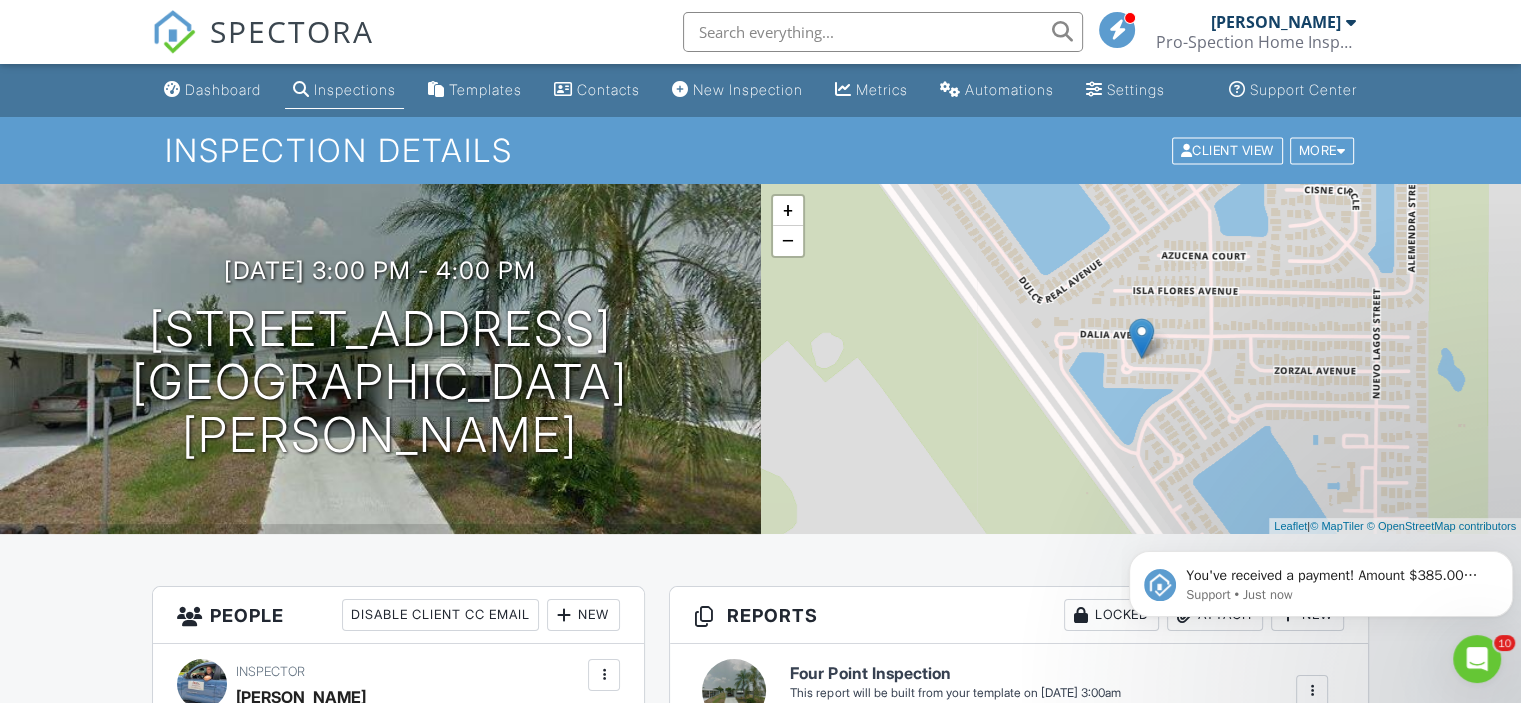 click on "Inspections" at bounding box center (355, 89) 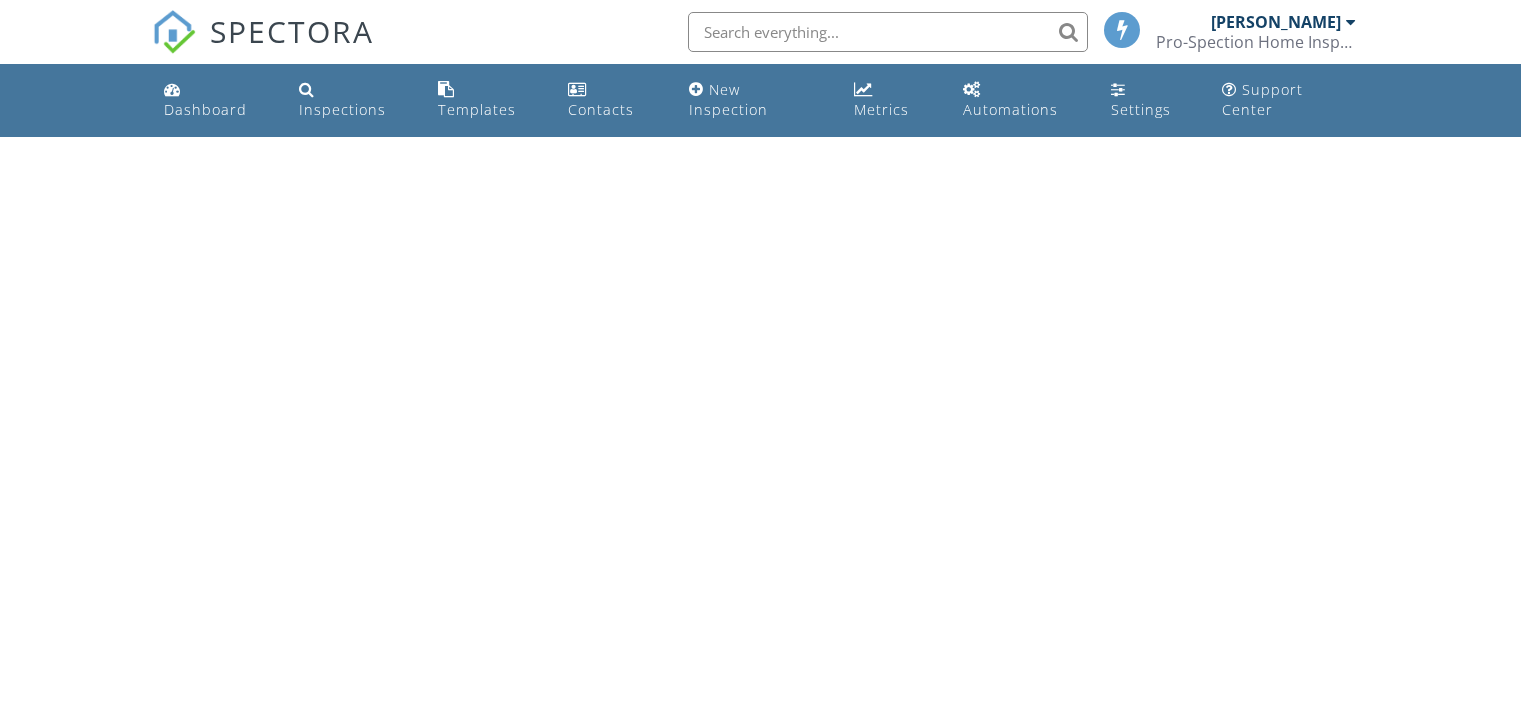 scroll, scrollTop: 0, scrollLeft: 0, axis: both 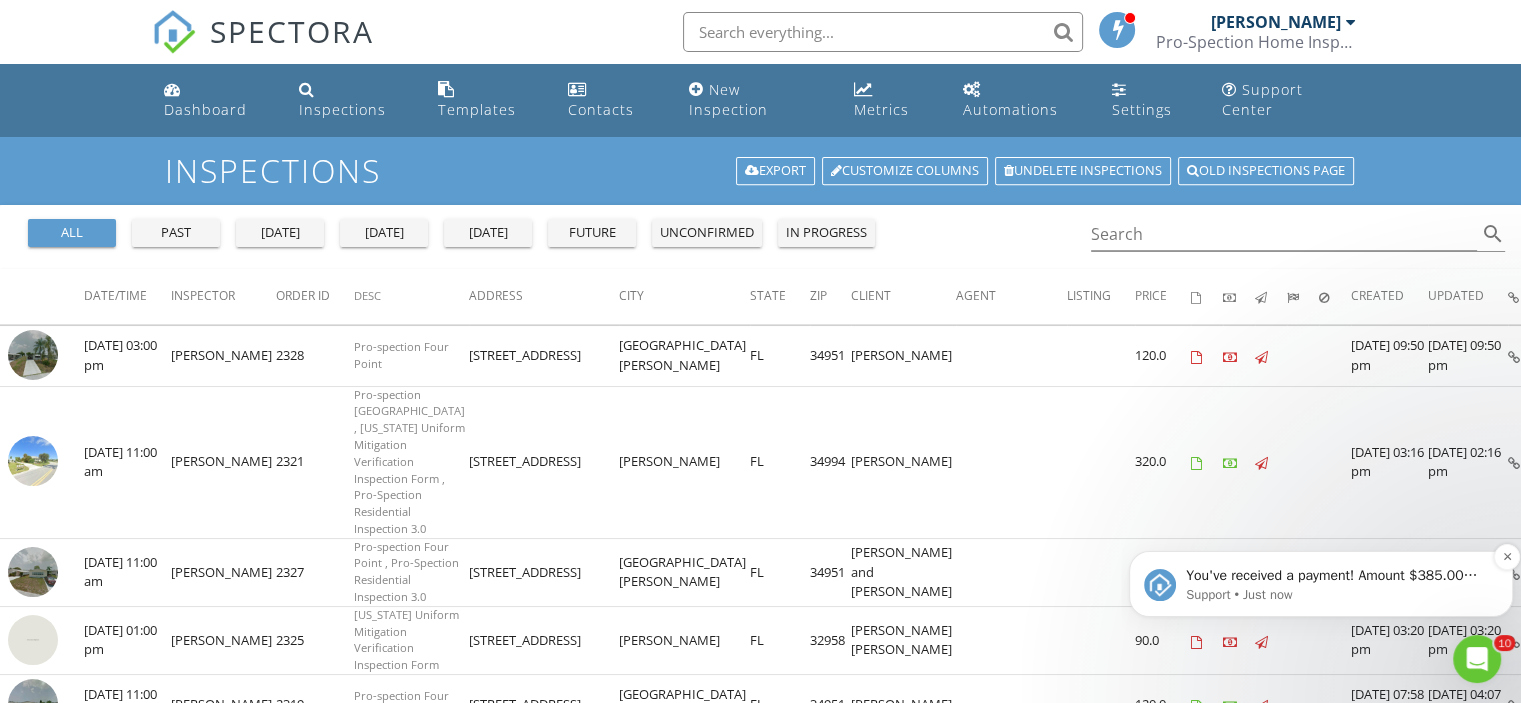 click on "You've received a payment!  Amount  $385.00  Fee  $0.00  Net  $385.00  Transaction #    Inspection  63016303 and [GEOGRAPHIC_DATA][PERSON_NAME] Support • Just now" at bounding box center (1321, 584) 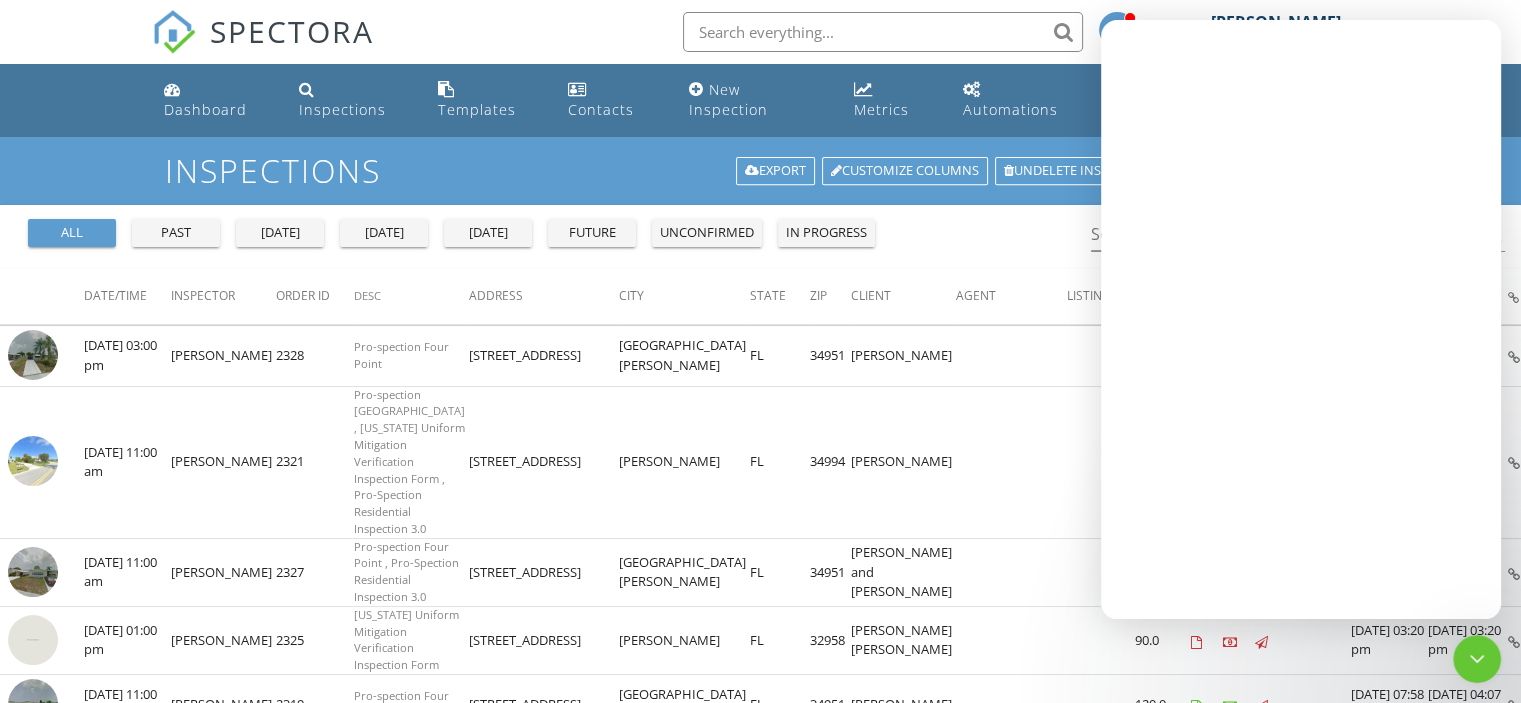 scroll, scrollTop: 0, scrollLeft: 0, axis: both 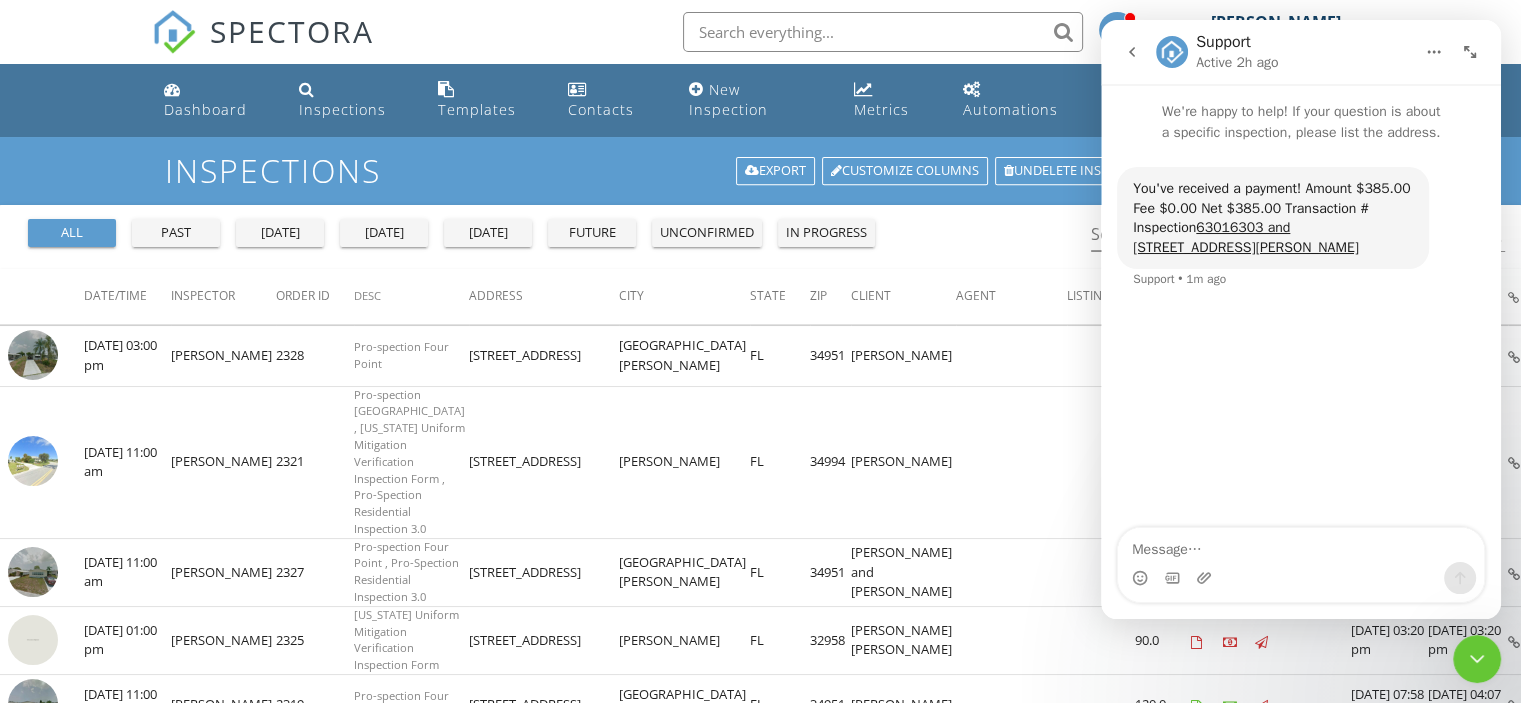 click 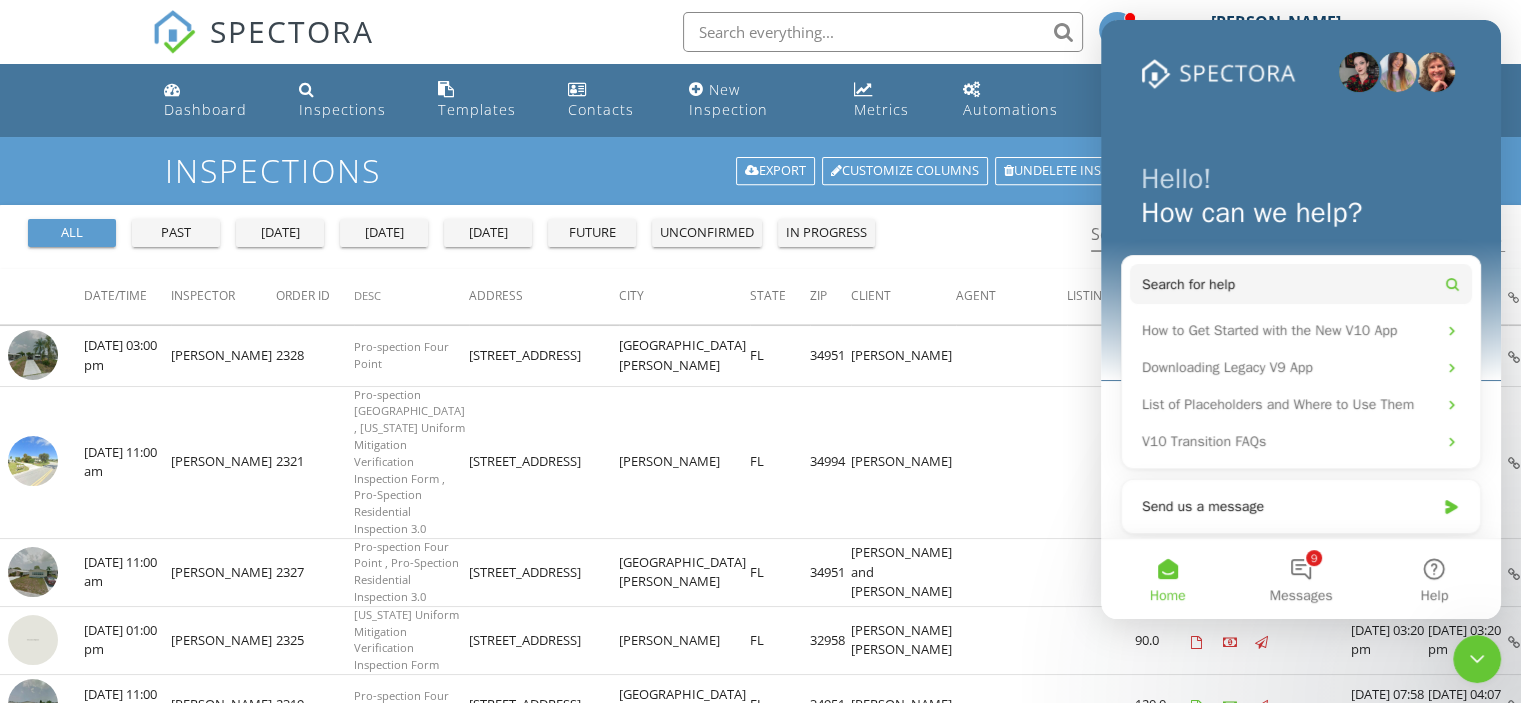 scroll, scrollTop: 0, scrollLeft: 0, axis: both 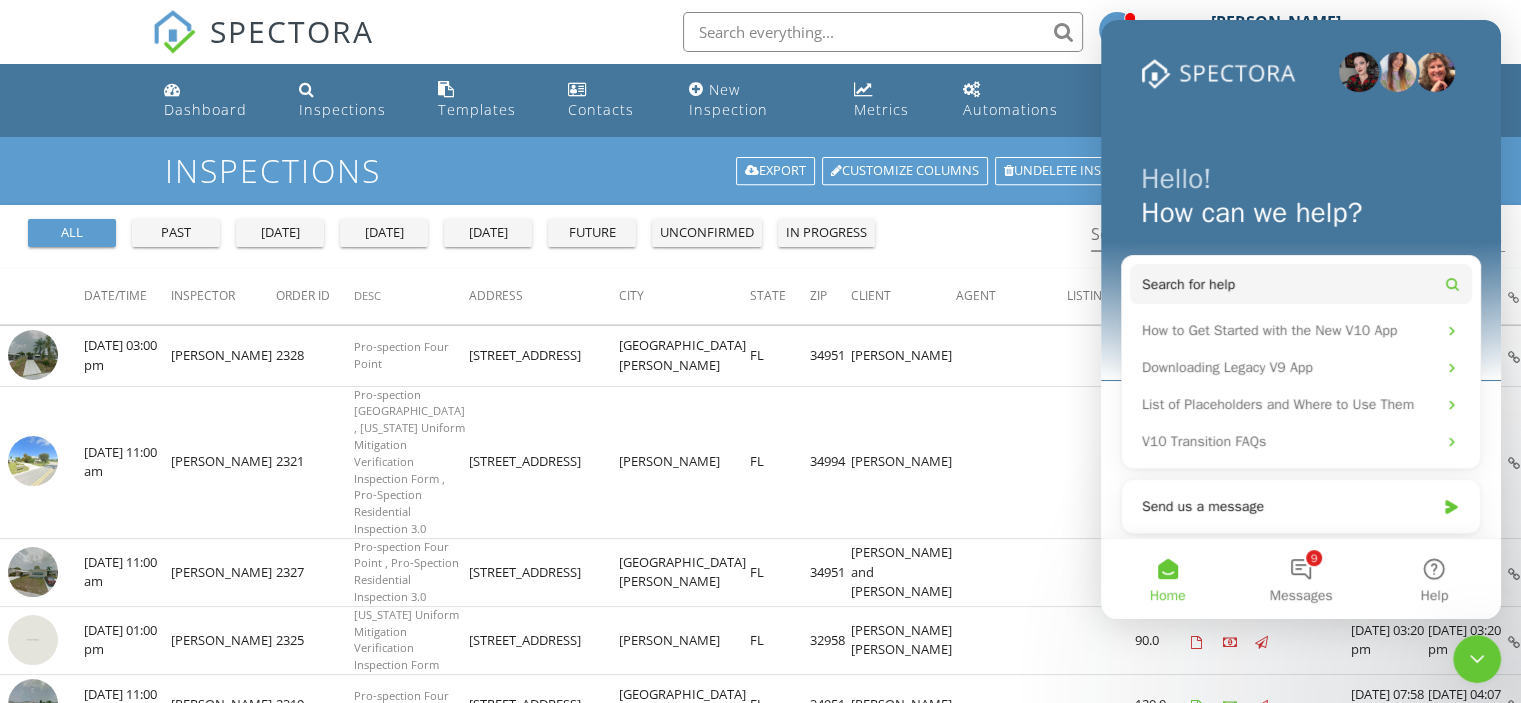 click 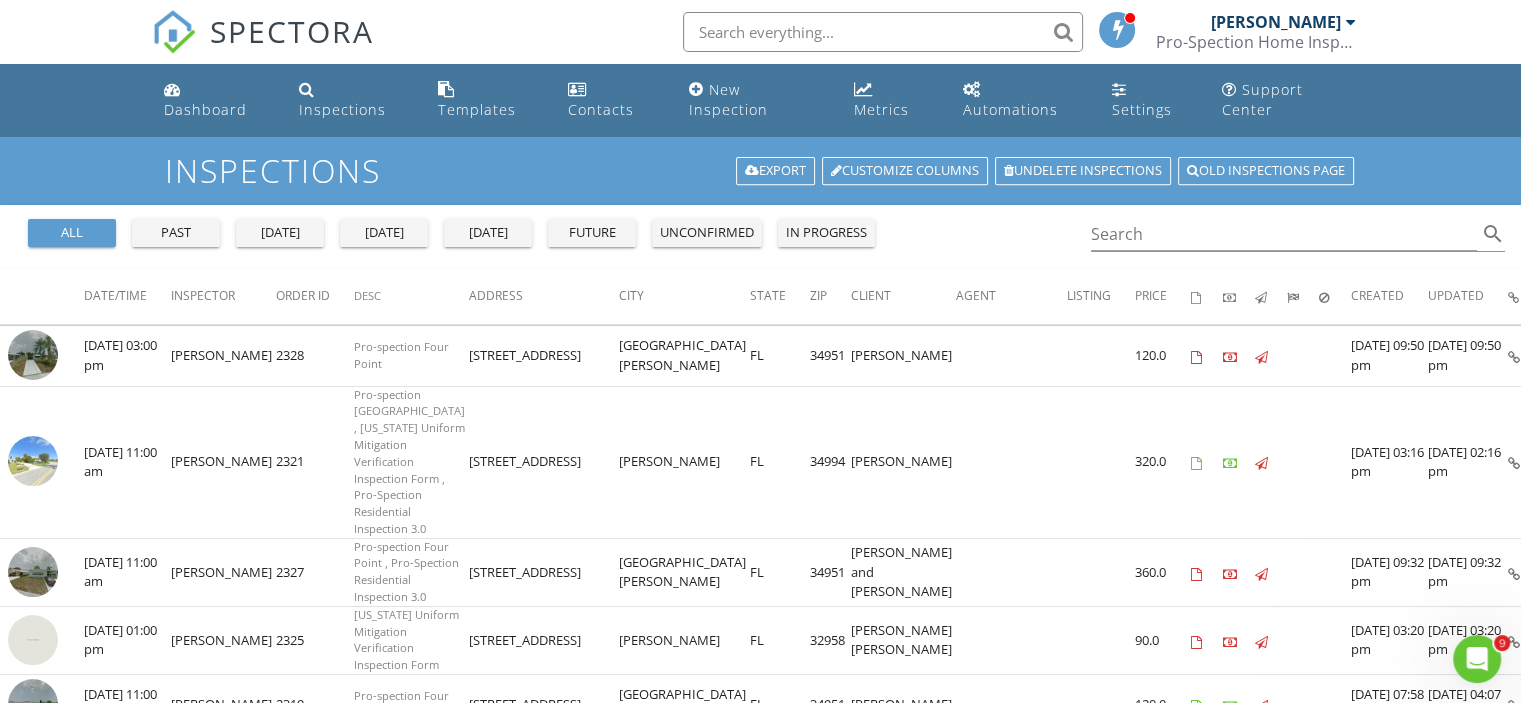 scroll, scrollTop: 0, scrollLeft: 0, axis: both 